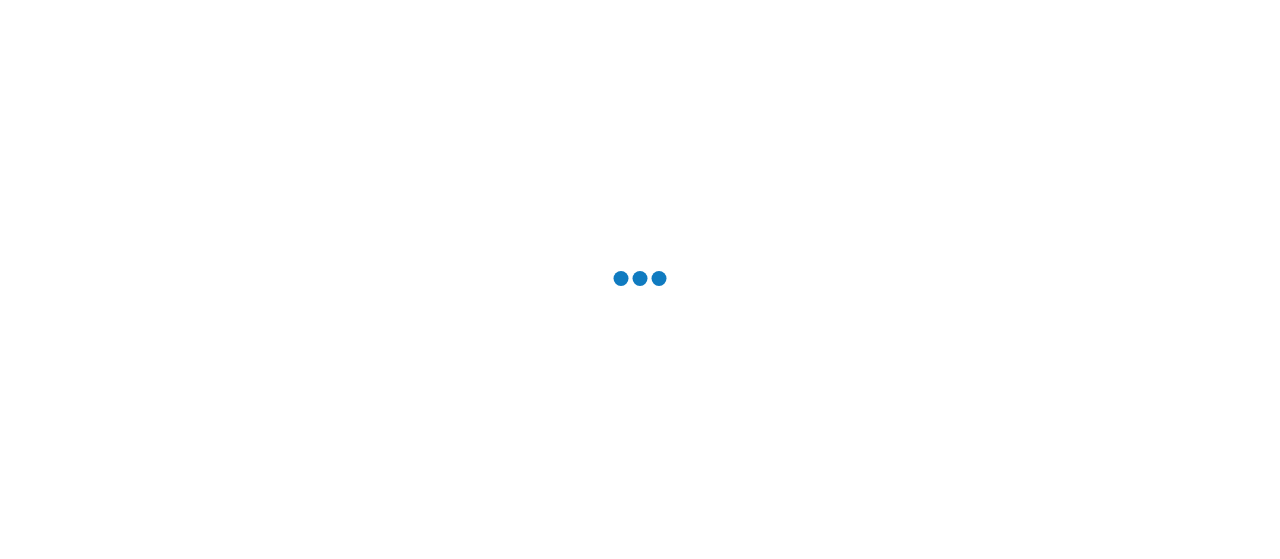 scroll, scrollTop: 0, scrollLeft: 0, axis: both 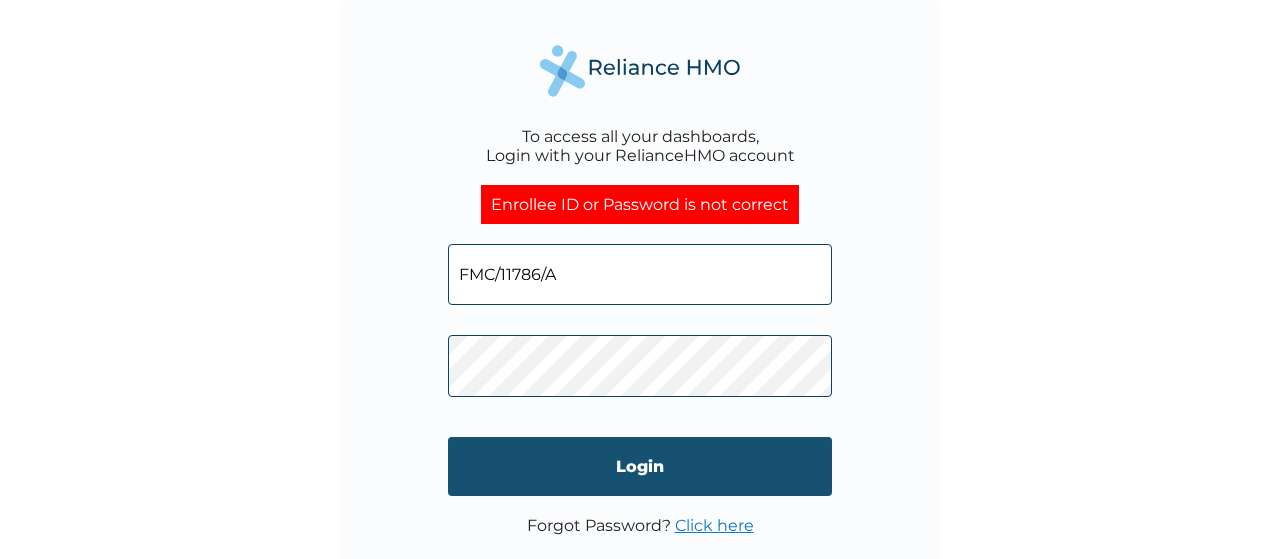 click on "Login" at bounding box center [640, 466] 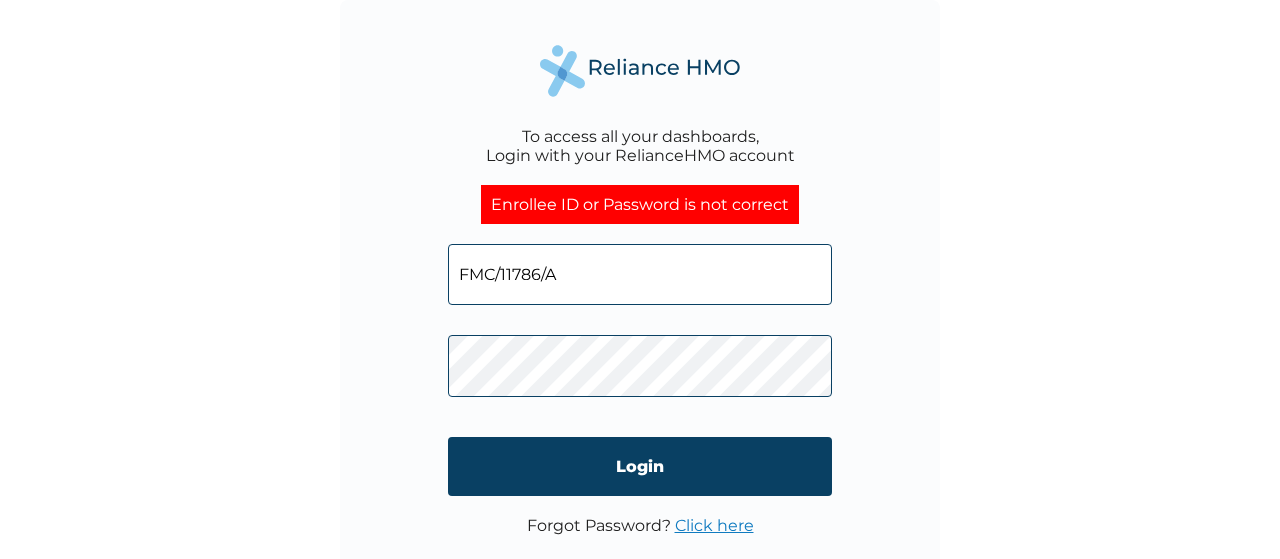 click on "Click here" at bounding box center [714, 525] 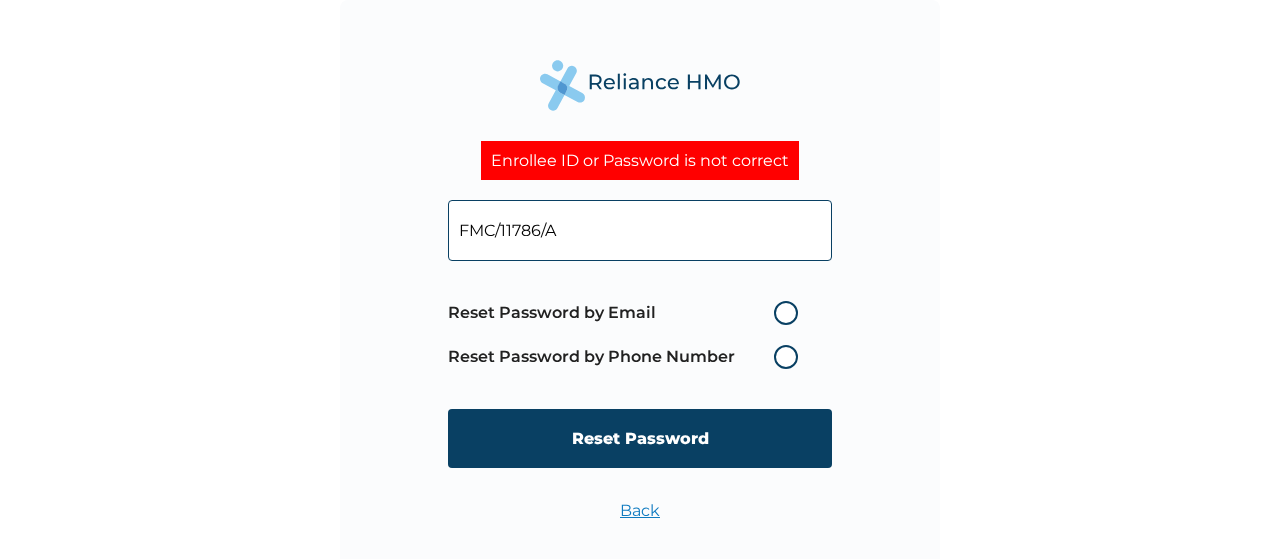 click on "Reset Password by Email" at bounding box center (628, 313) 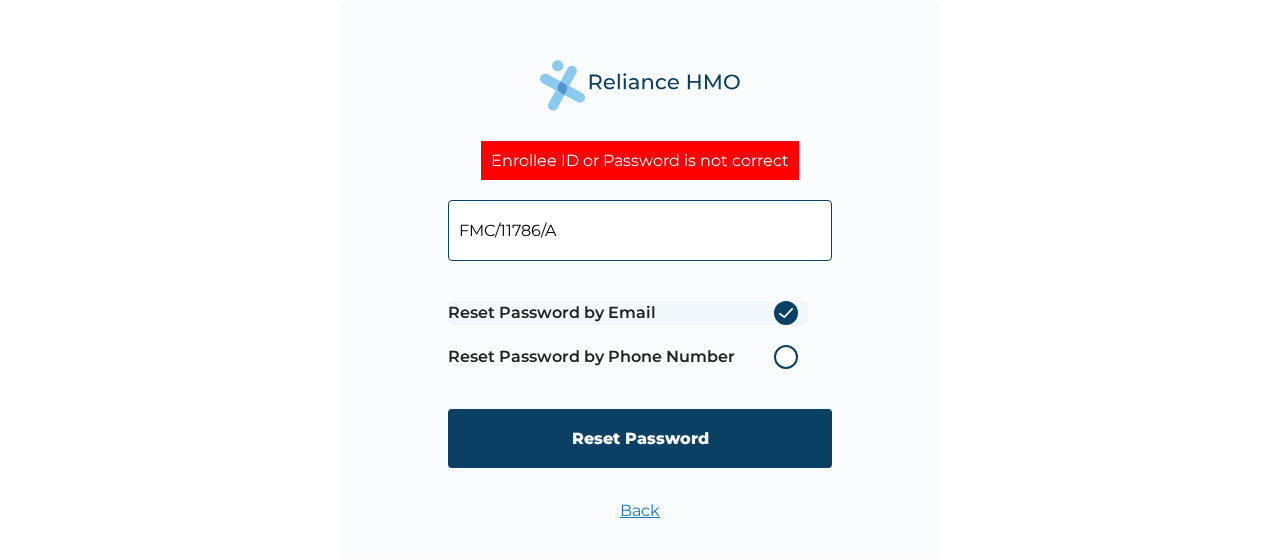 radio on "true" 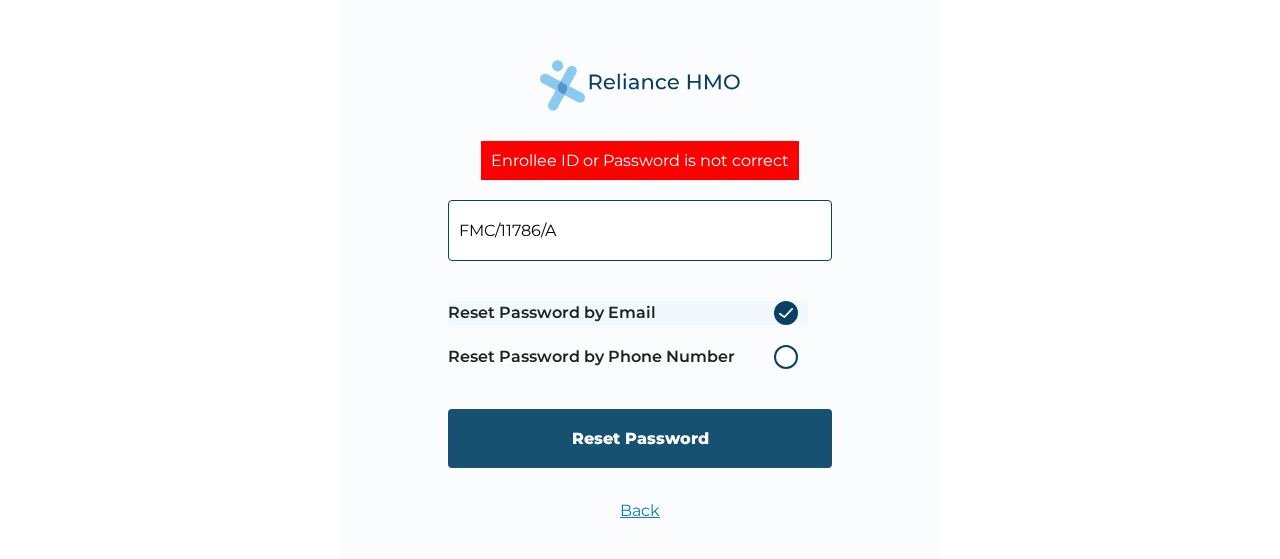 click on "Reset Password" at bounding box center [640, 438] 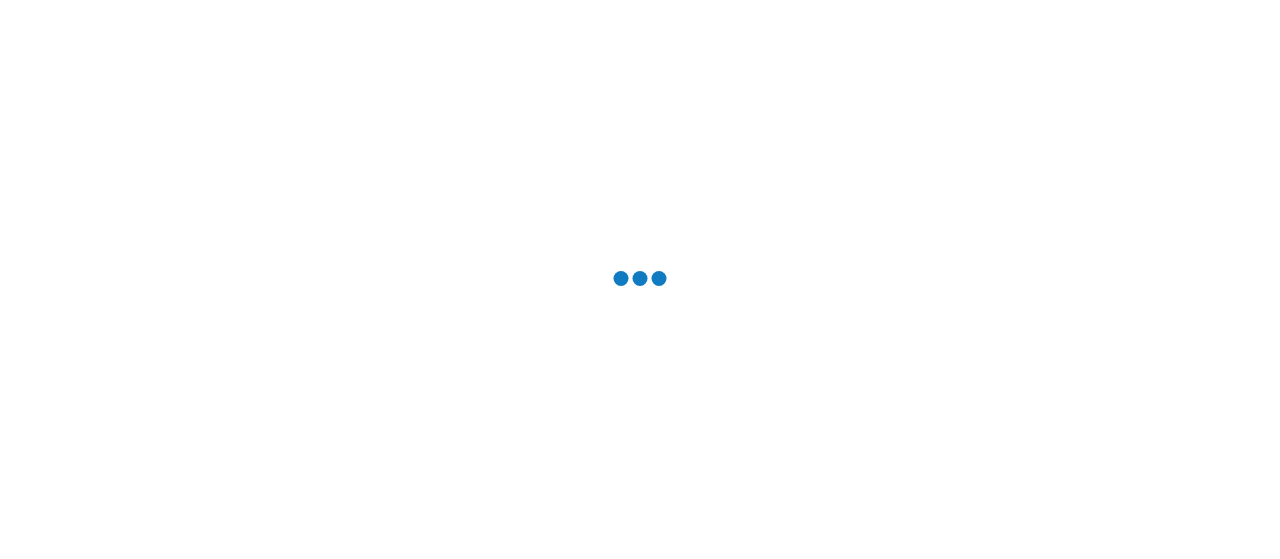 scroll, scrollTop: 0, scrollLeft: 0, axis: both 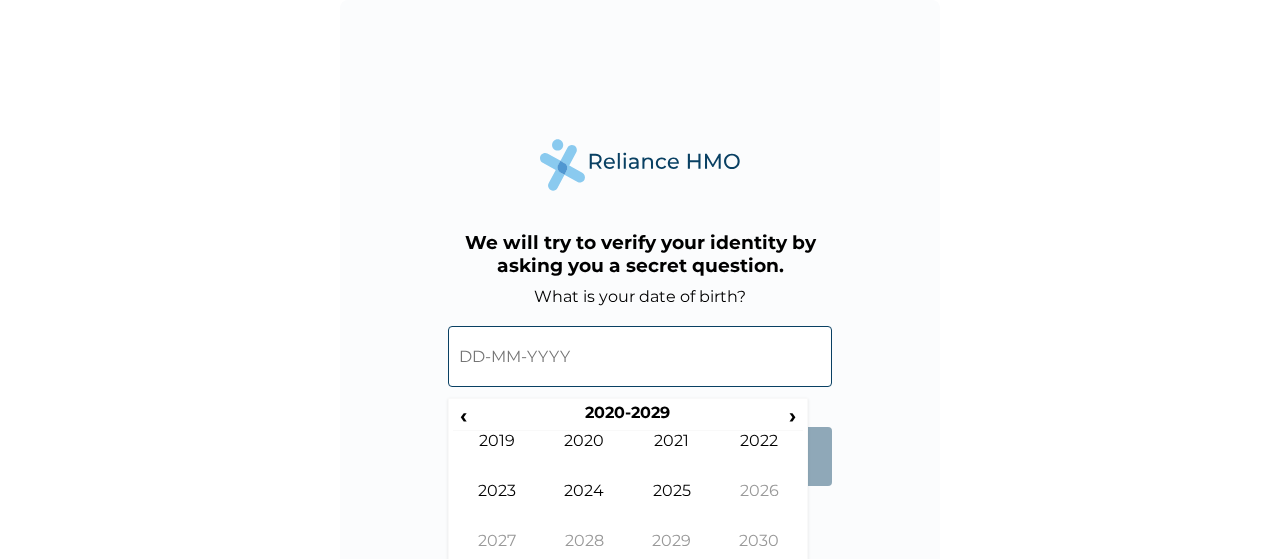 click at bounding box center (640, 356) 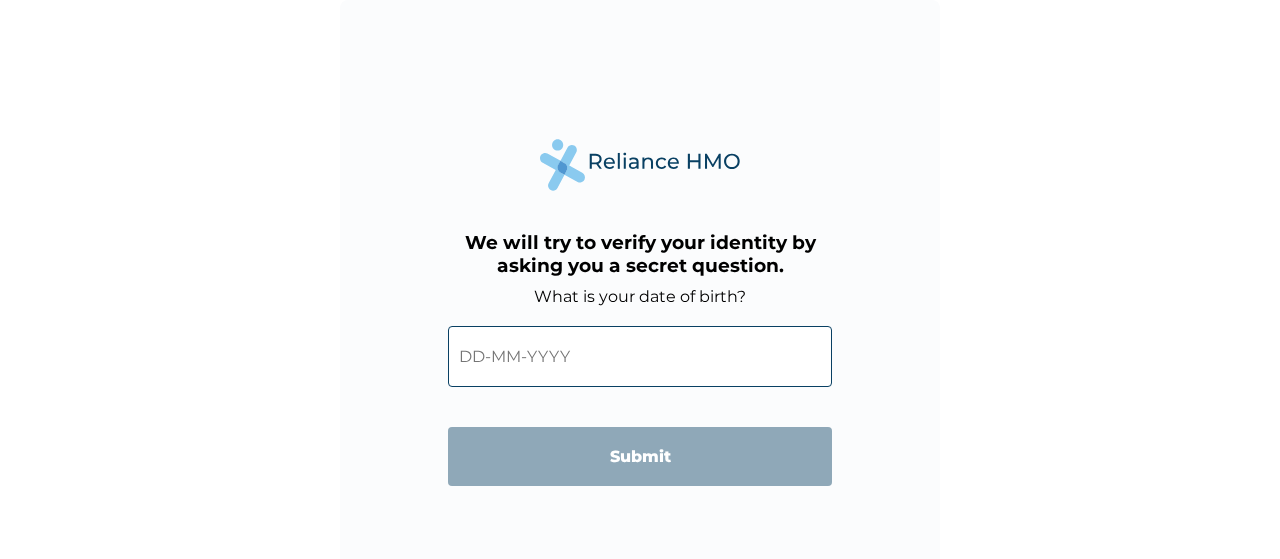 click at bounding box center [640, 356] 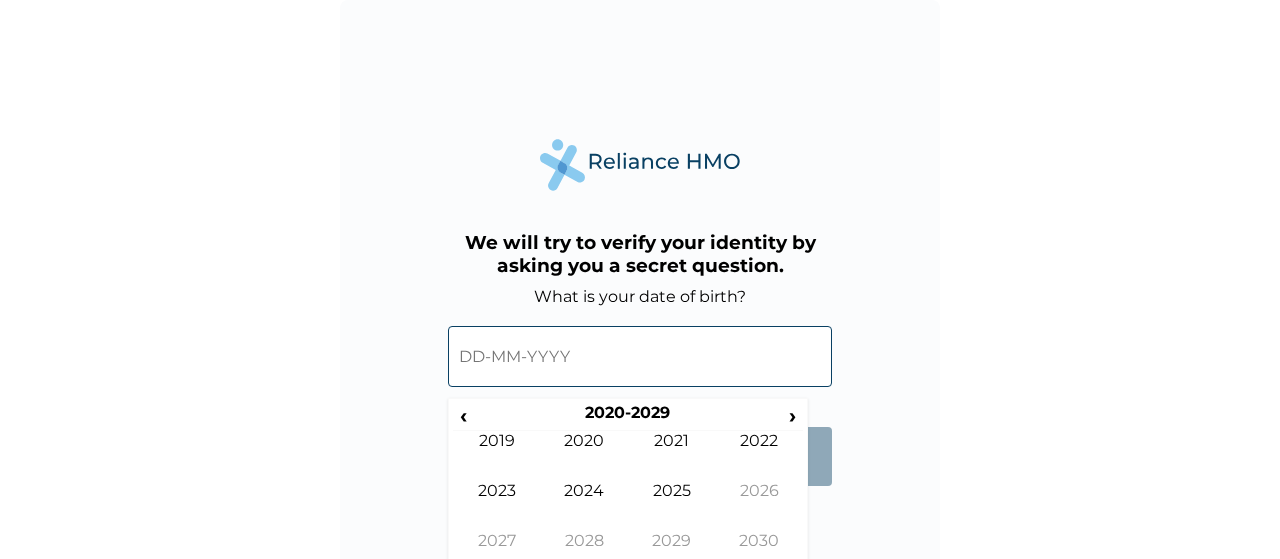 click at bounding box center [640, 356] 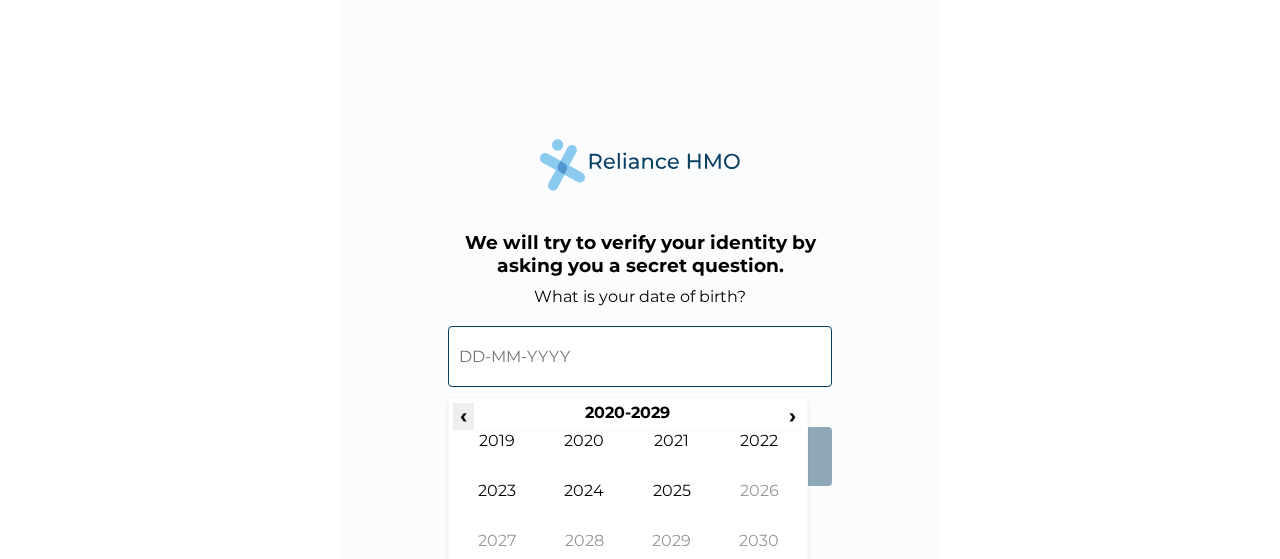click on "‹" at bounding box center (463, 415) 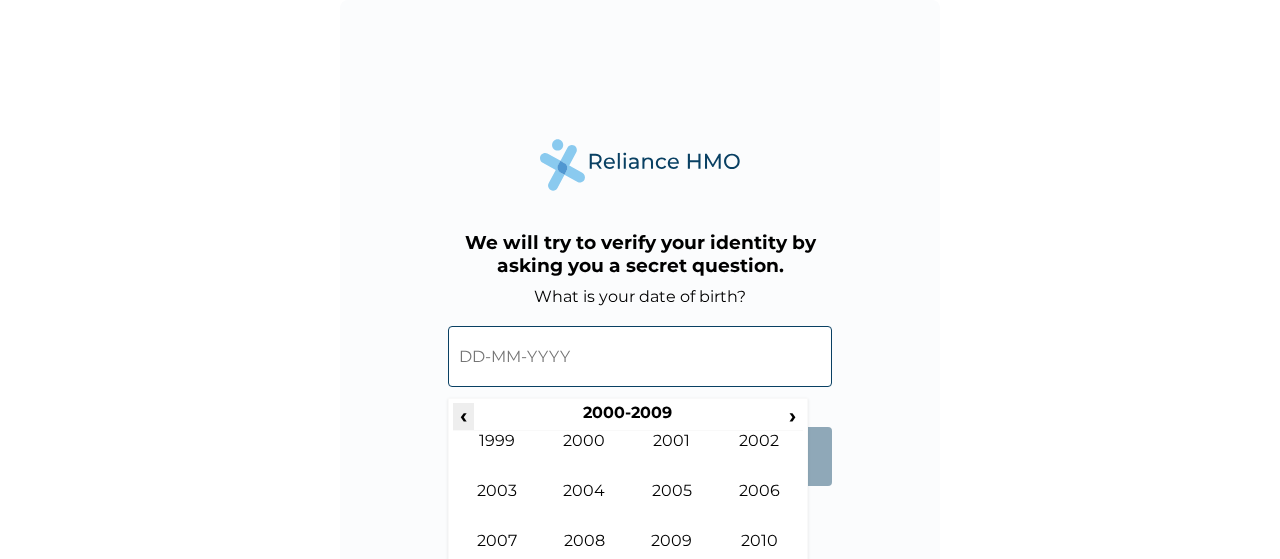 click on "‹" at bounding box center [463, 415] 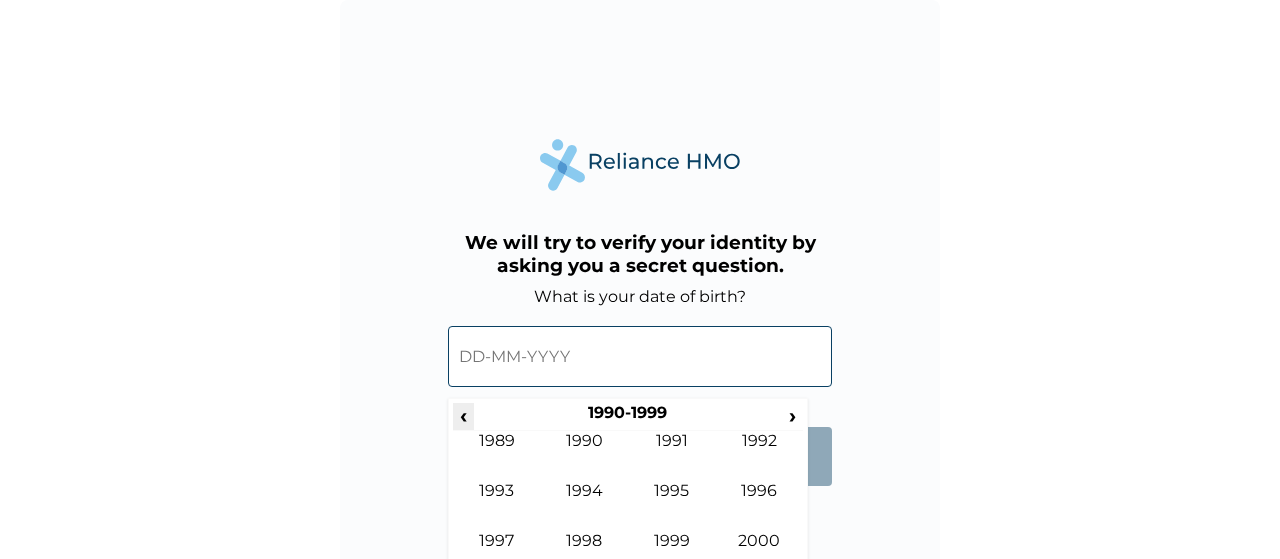 click on "‹" at bounding box center [463, 415] 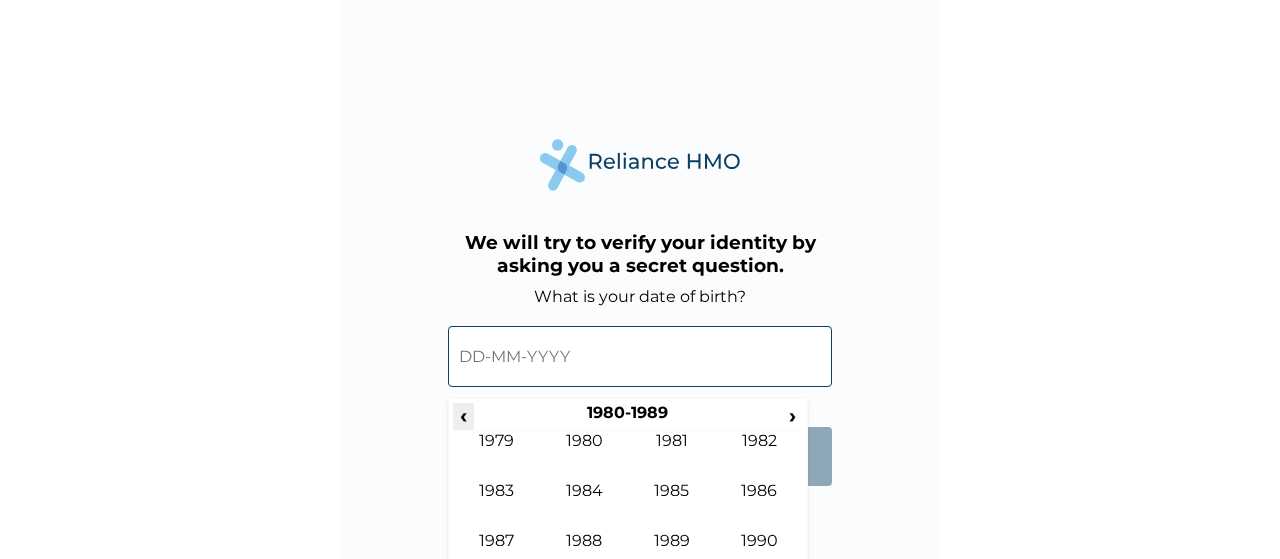 click on "‹" at bounding box center [463, 415] 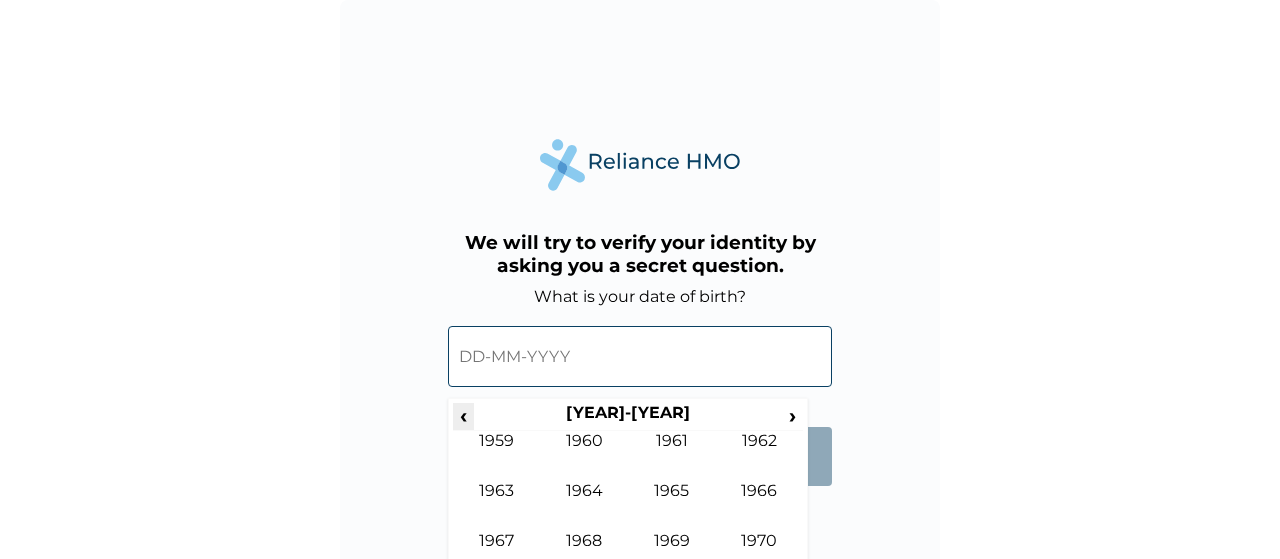 click on "‹" at bounding box center [463, 415] 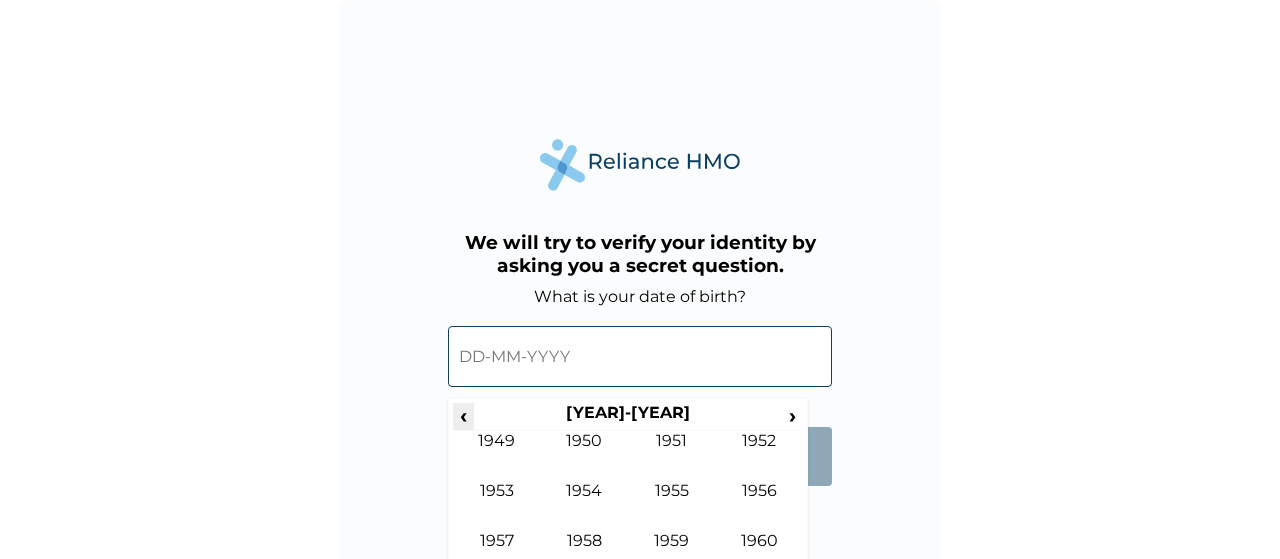click on "‹" at bounding box center (463, 415) 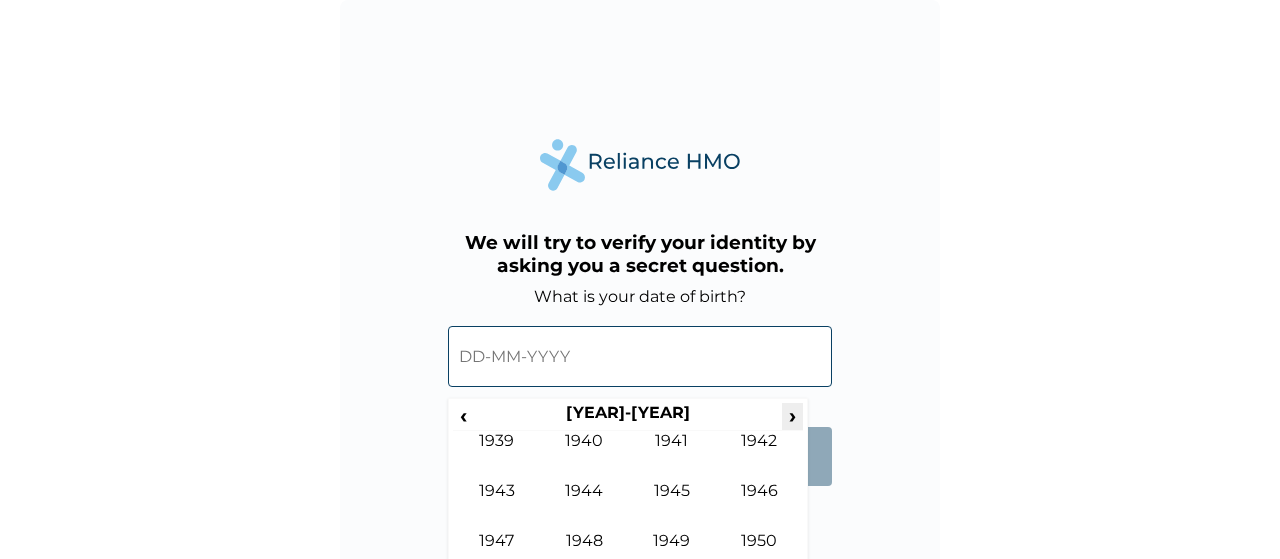 click on "›" at bounding box center [793, 415] 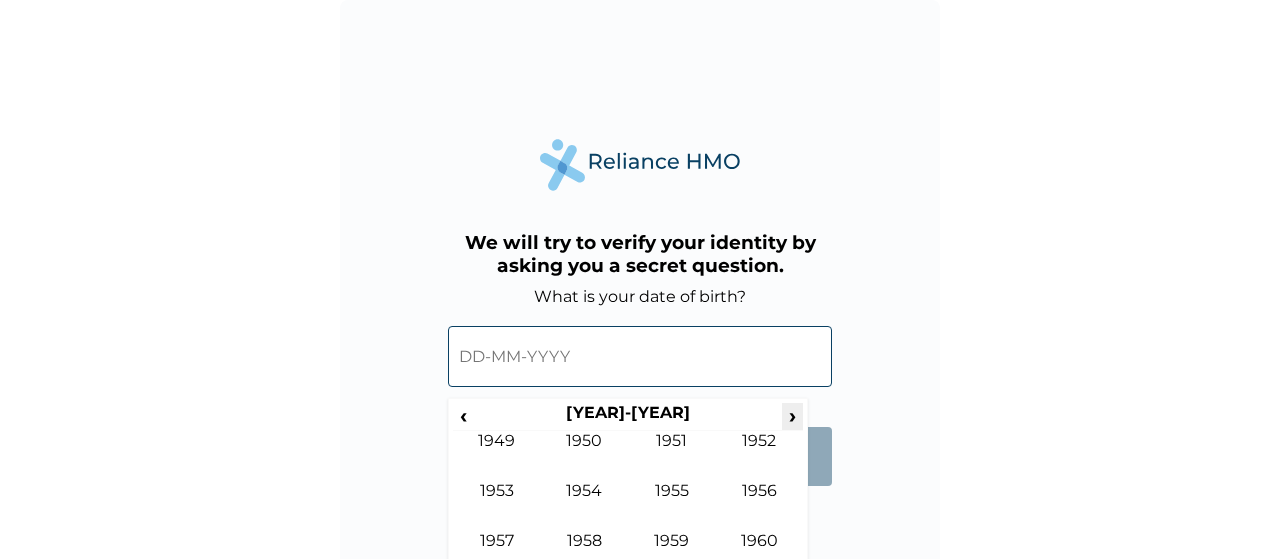 click on "›" at bounding box center (793, 415) 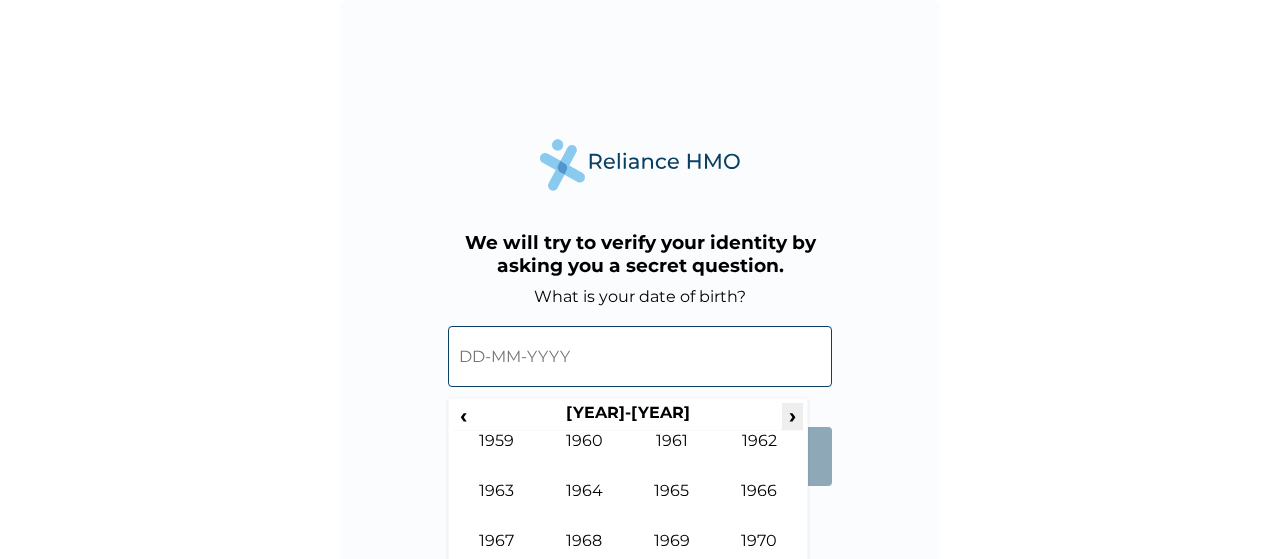 click on "›" at bounding box center (793, 415) 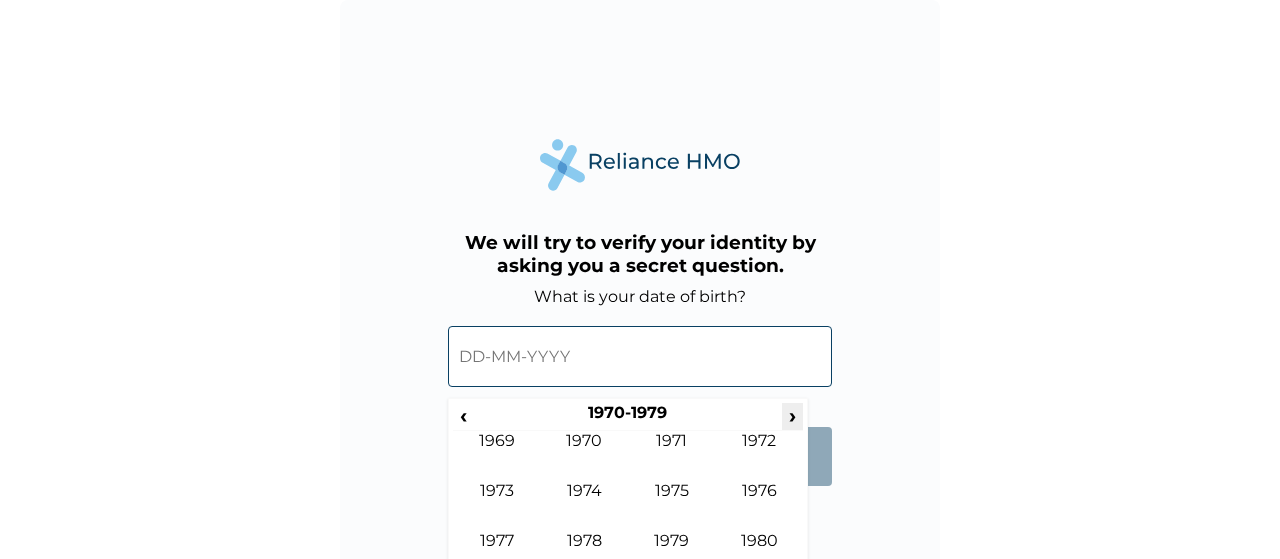 click on "›" at bounding box center (793, 415) 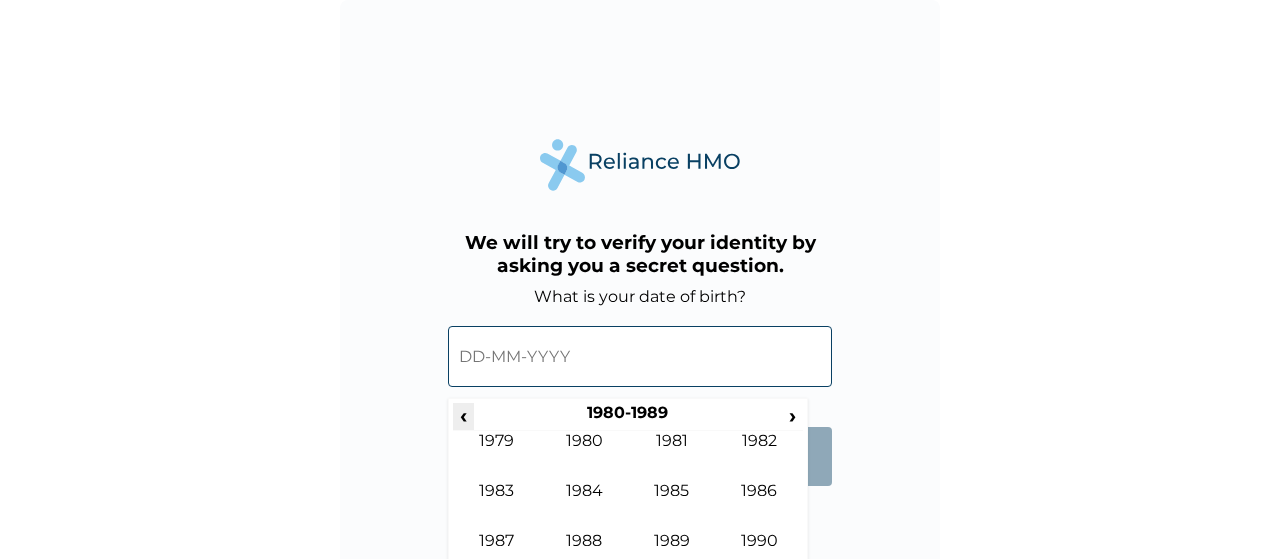 click on "‹" at bounding box center (463, 415) 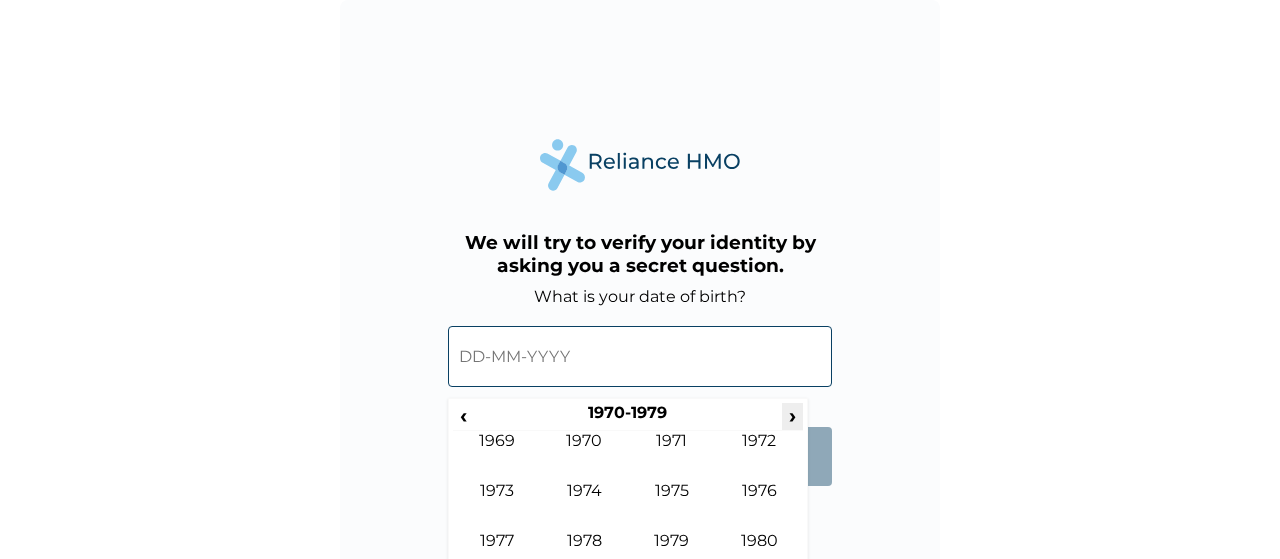 click on "›" at bounding box center (793, 415) 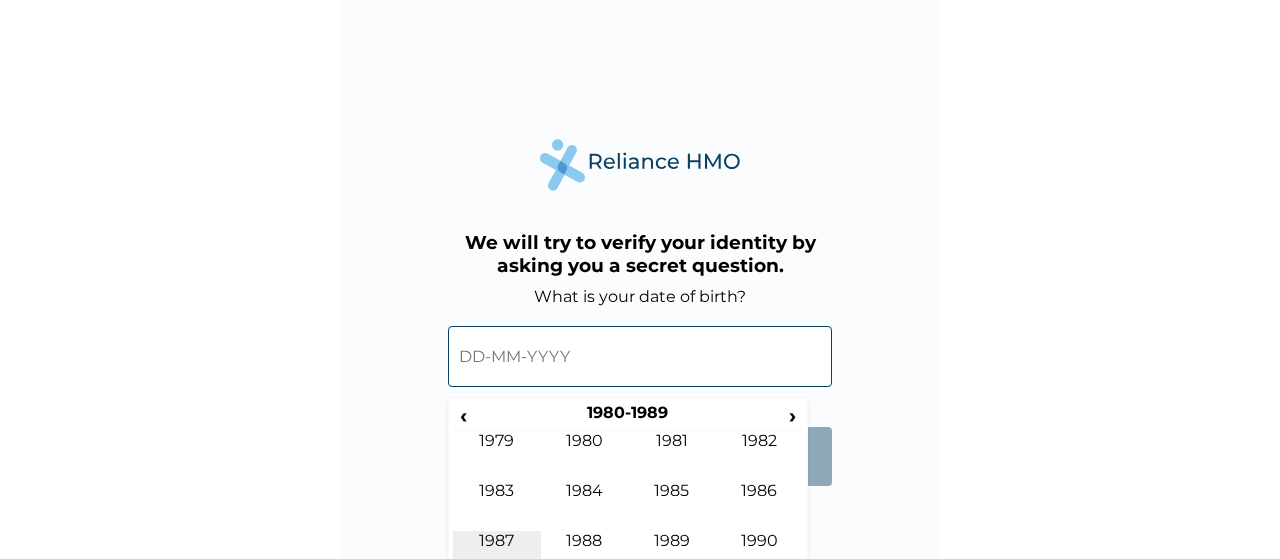 click on "1987" at bounding box center [497, 556] 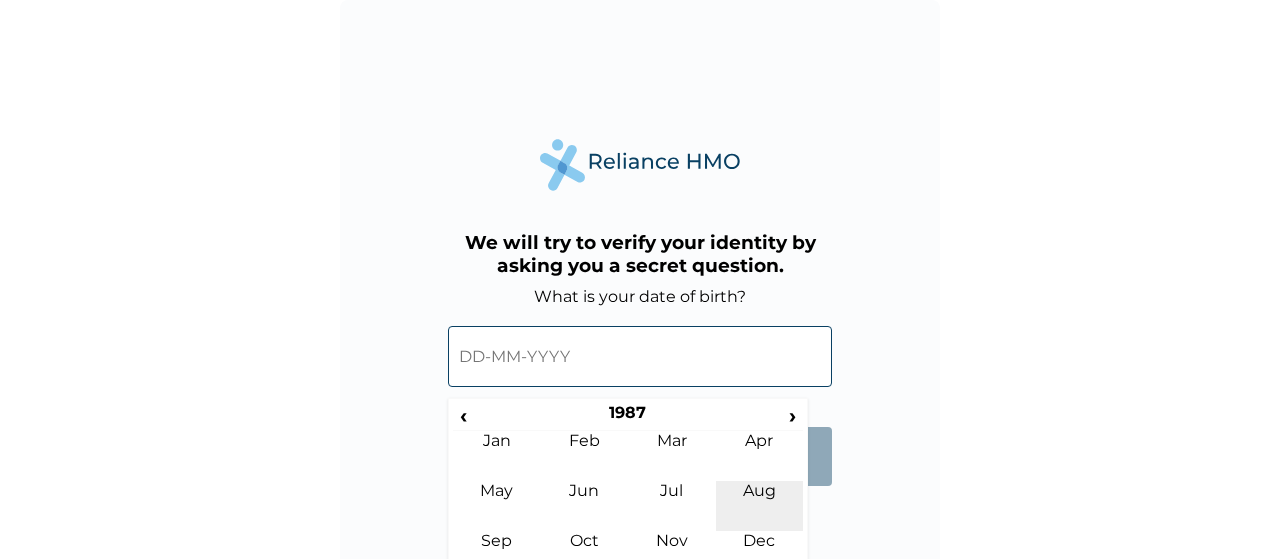 click on "Aug" at bounding box center (760, 506) 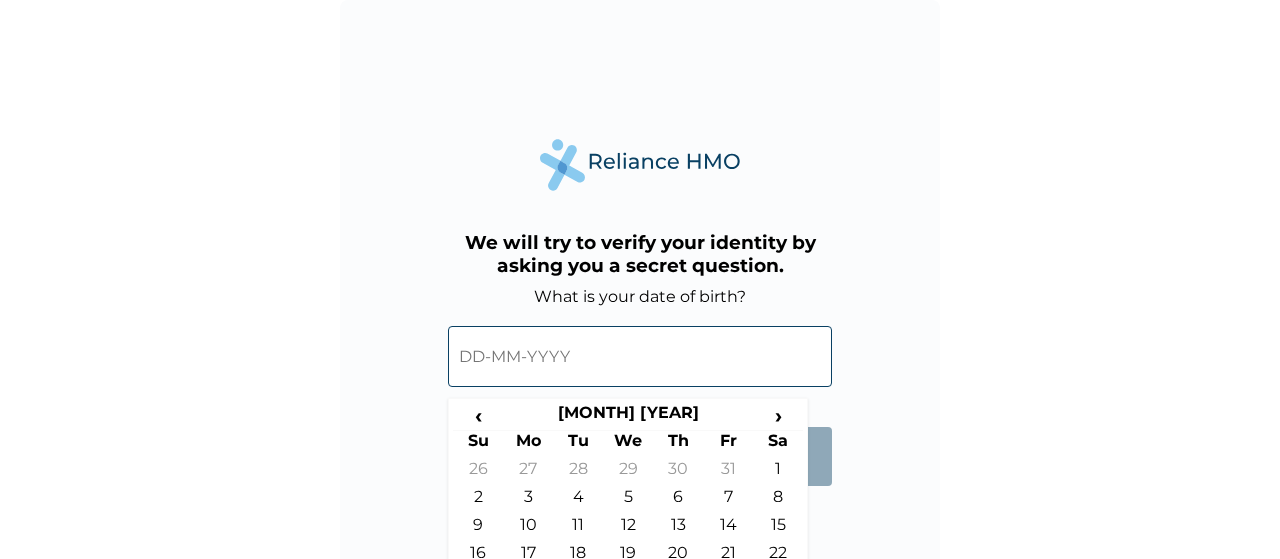 click on "We will try to verify your identity by asking you a secret question. What is your date of birth? ‹ August 1987 › Su Mo Tu We Th Fr Sa 26 27 28 29 30 31 1 2 3 4 5 6 7 8 9 10 11 12 13 14 15 16 17 18 19 20 21 22 23 24 25 26 27 28 29 30 31 1 2 3 4 5 Submit" at bounding box center (640, 300) 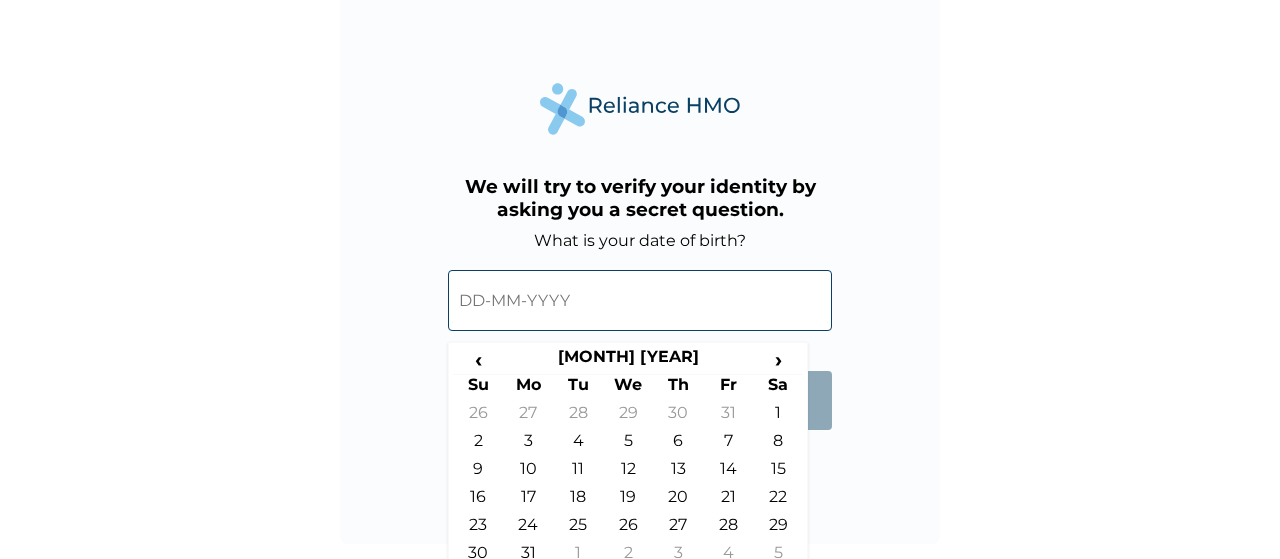 scroll, scrollTop: 72, scrollLeft: 0, axis: vertical 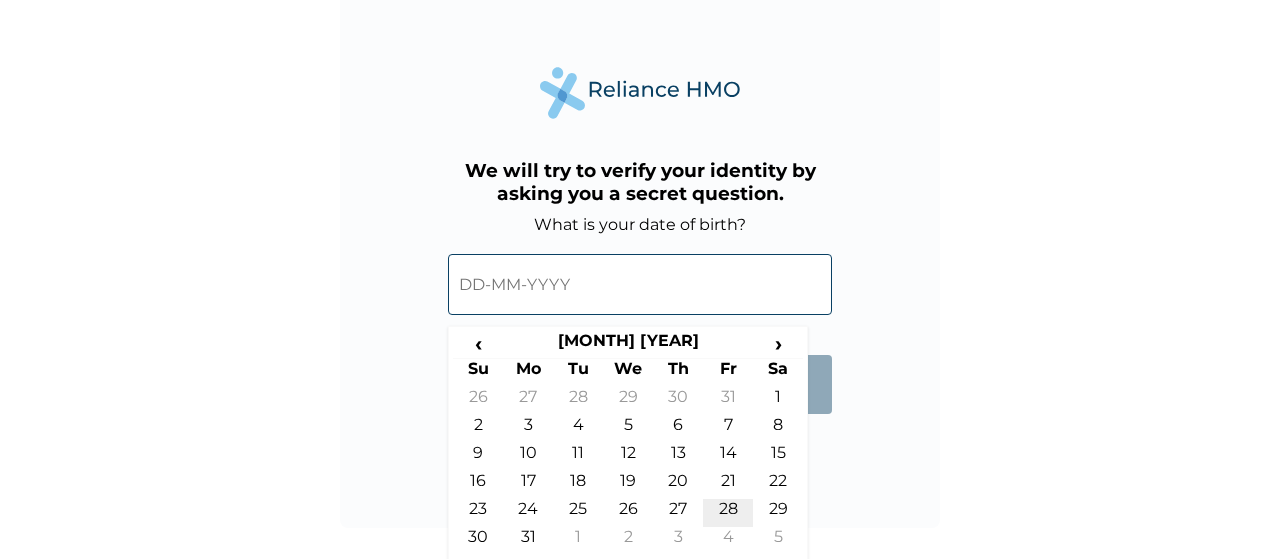 click on "28" at bounding box center [728, 513] 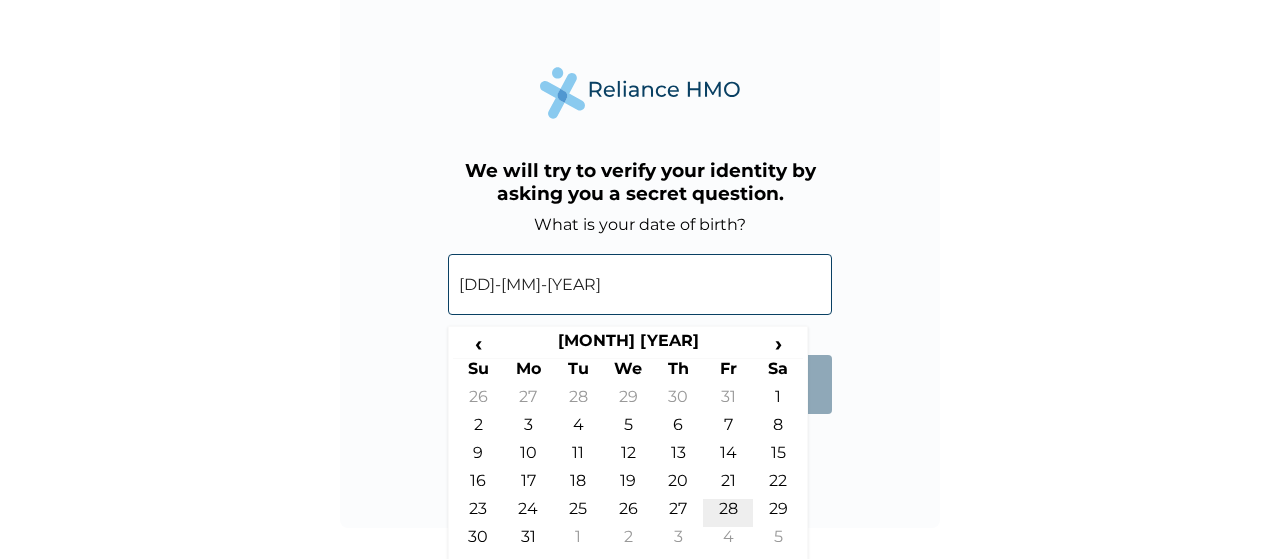 scroll, scrollTop: 40, scrollLeft: 0, axis: vertical 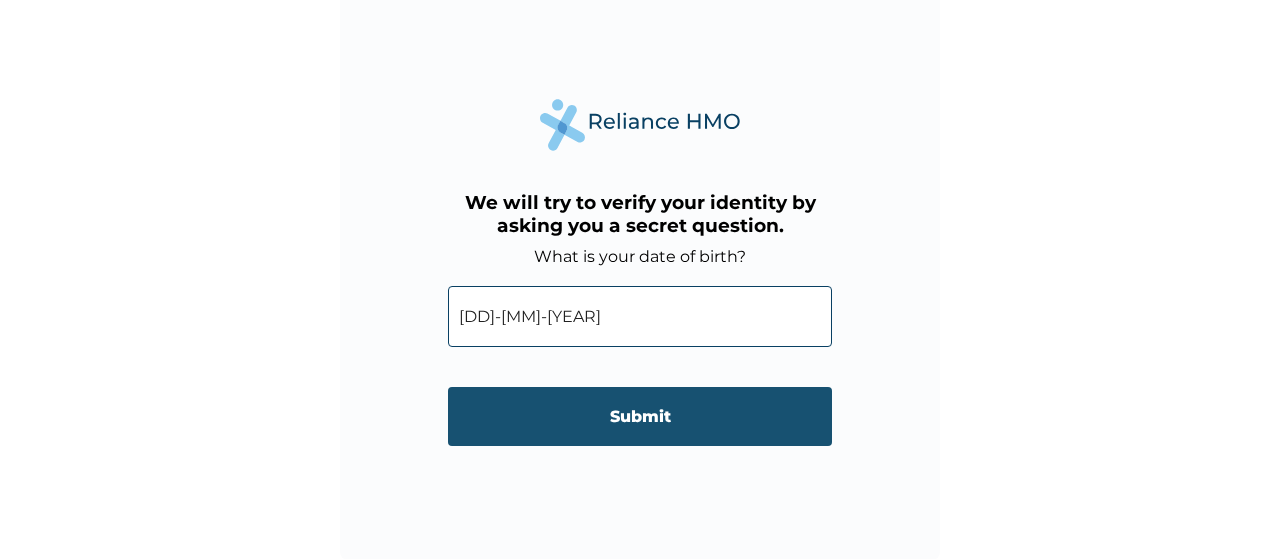 click on "Submit" at bounding box center (640, 416) 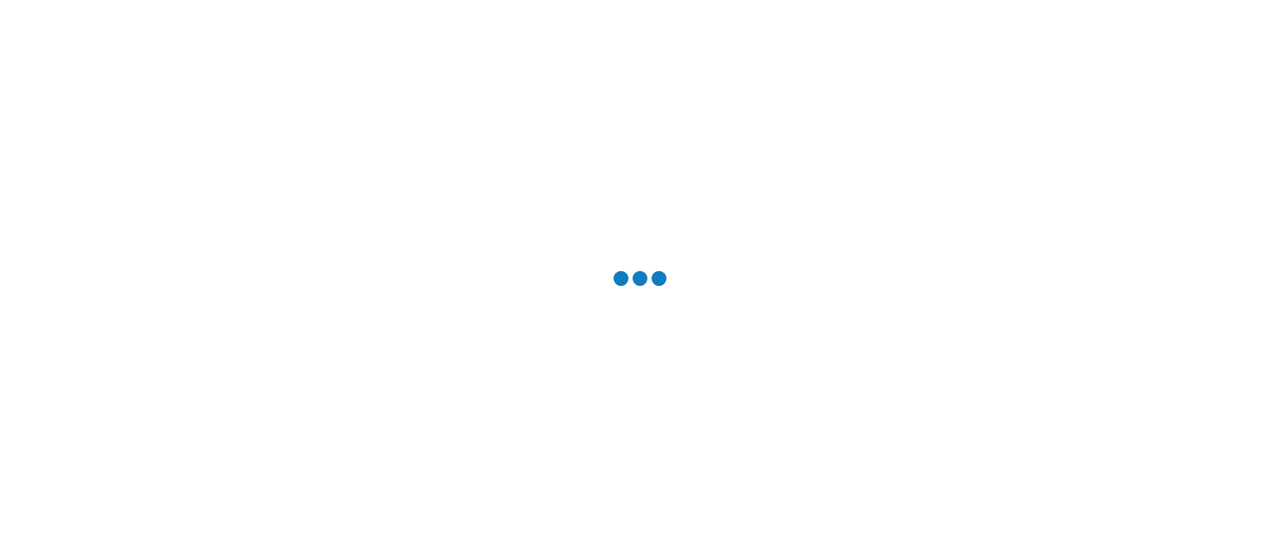 scroll, scrollTop: 0, scrollLeft: 0, axis: both 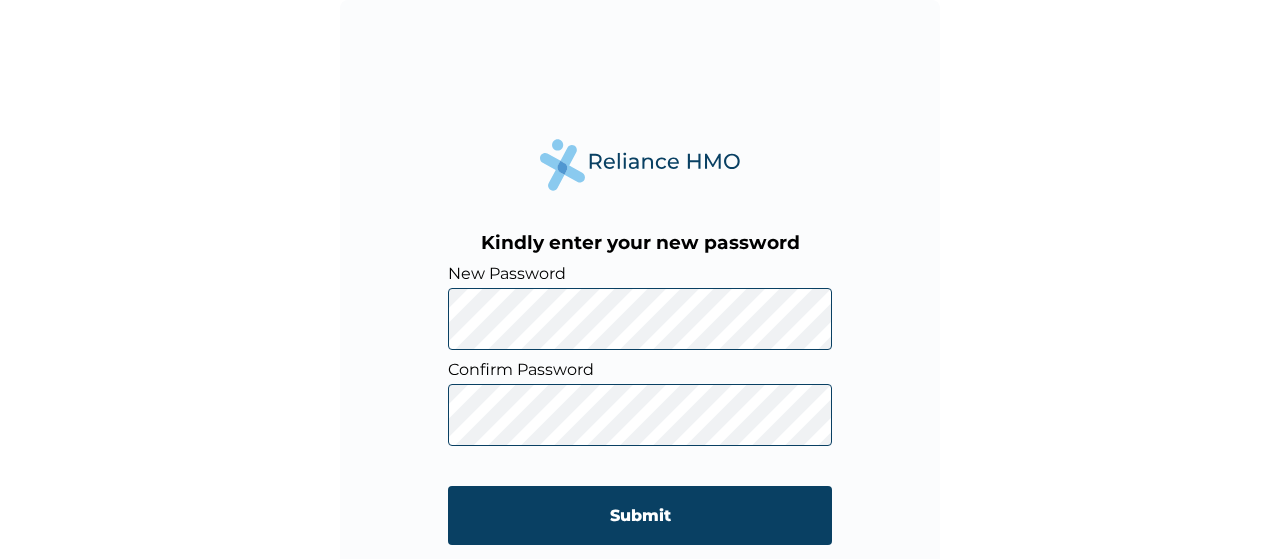 click on "Kindly enter your new password New Password Confirm Password Submit" at bounding box center [640, 300] 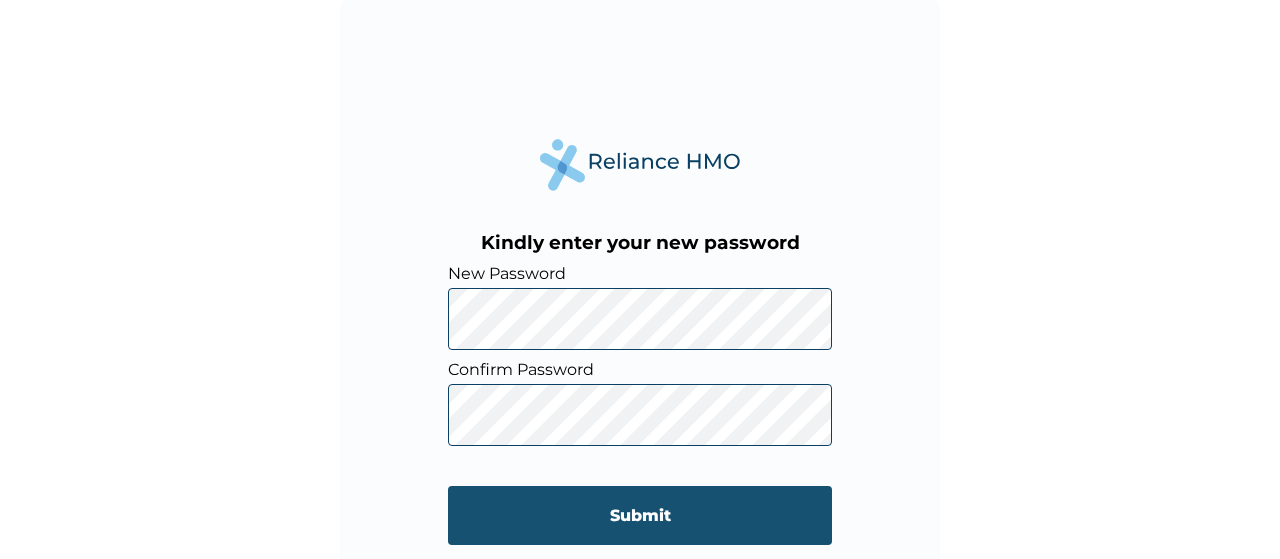 click on "Submit" at bounding box center (640, 515) 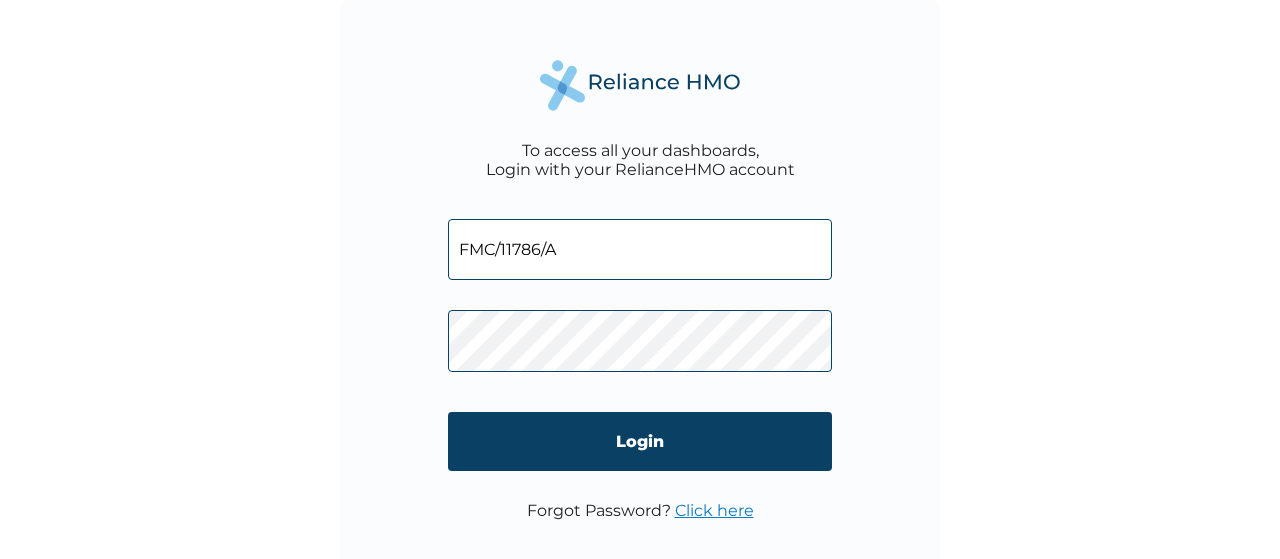 scroll, scrollTop: 0, scrollLeft: 0, axis: both 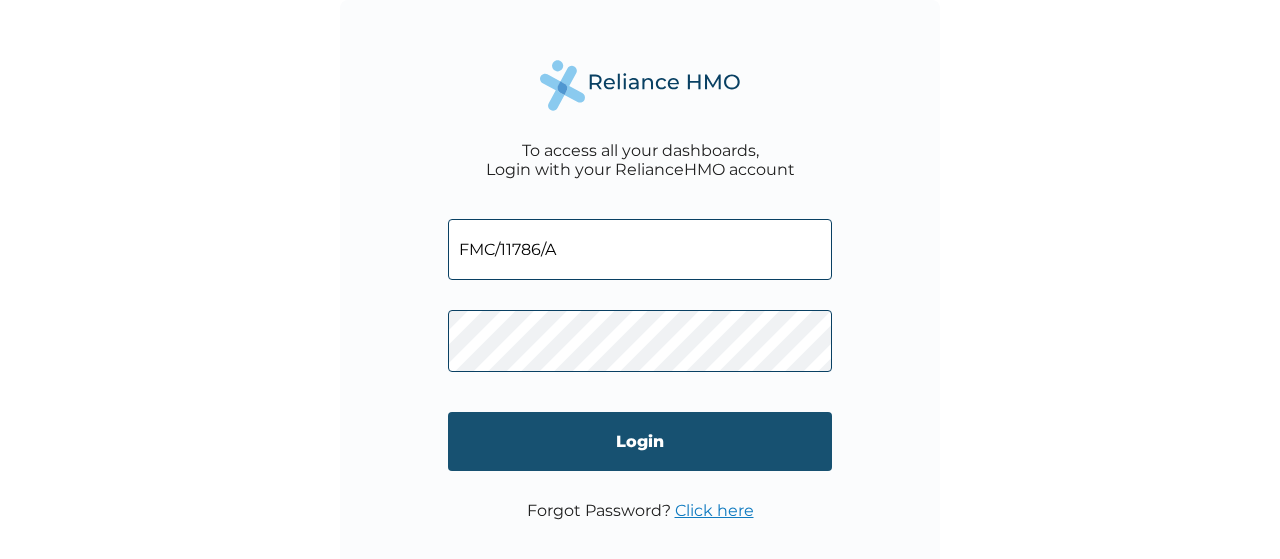 click on "Login" at bounding box center (640, 441) 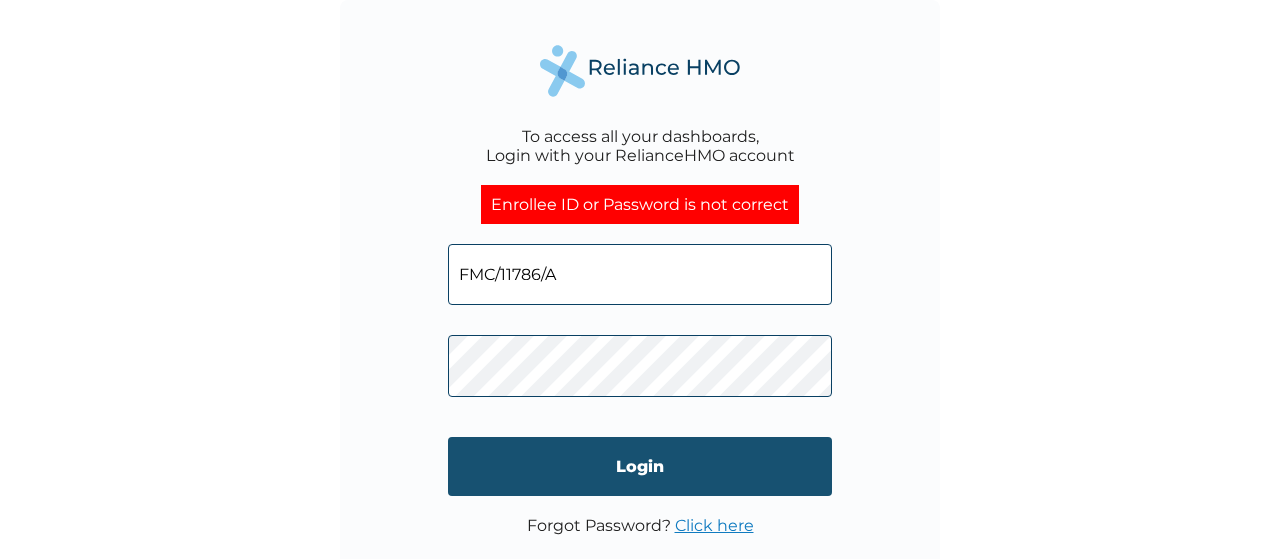 click on "Login" at bounding box center [640, 466] 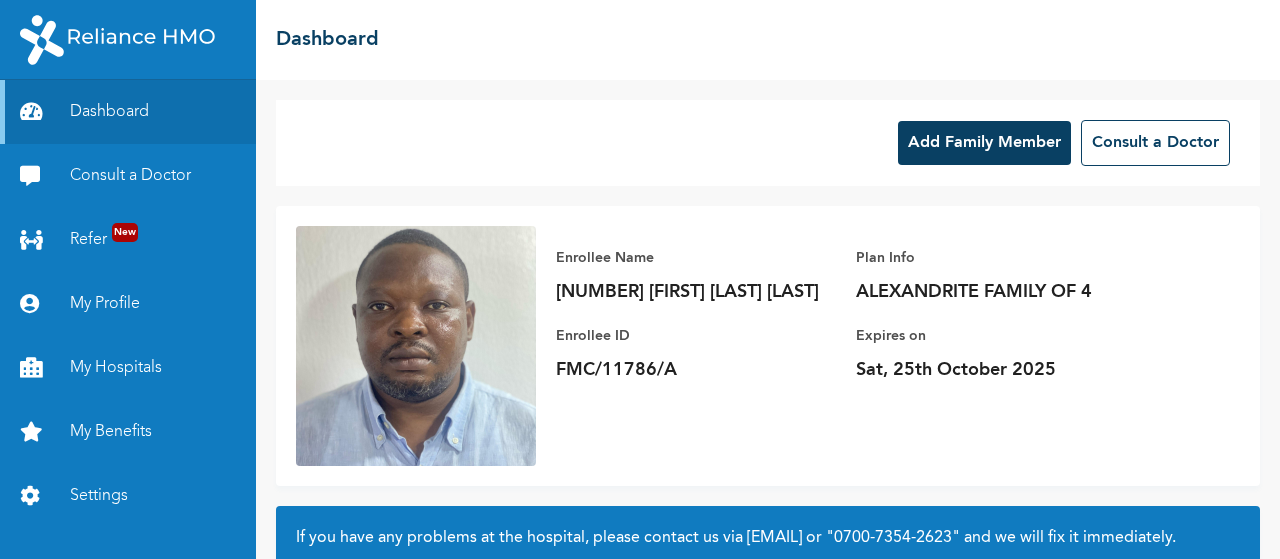 scroll, scrollTop: 0, scrollLeft: 0, axis: both 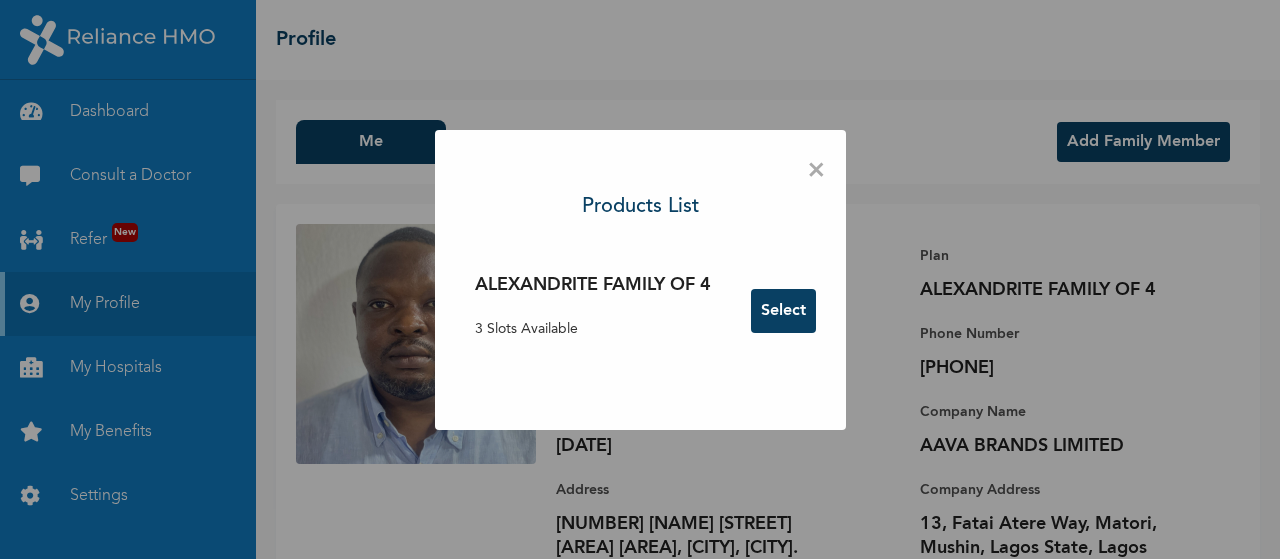 click on "×" at bounding box center [816, 171] 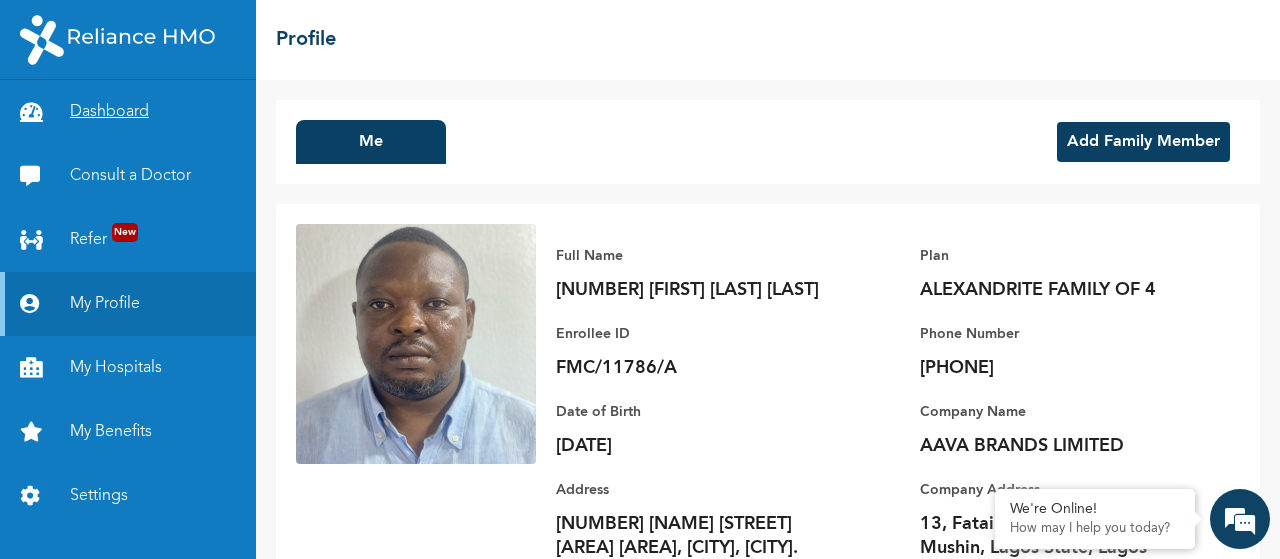 scroll, scrollTop: 0, scrollLeft: 0, axis: both 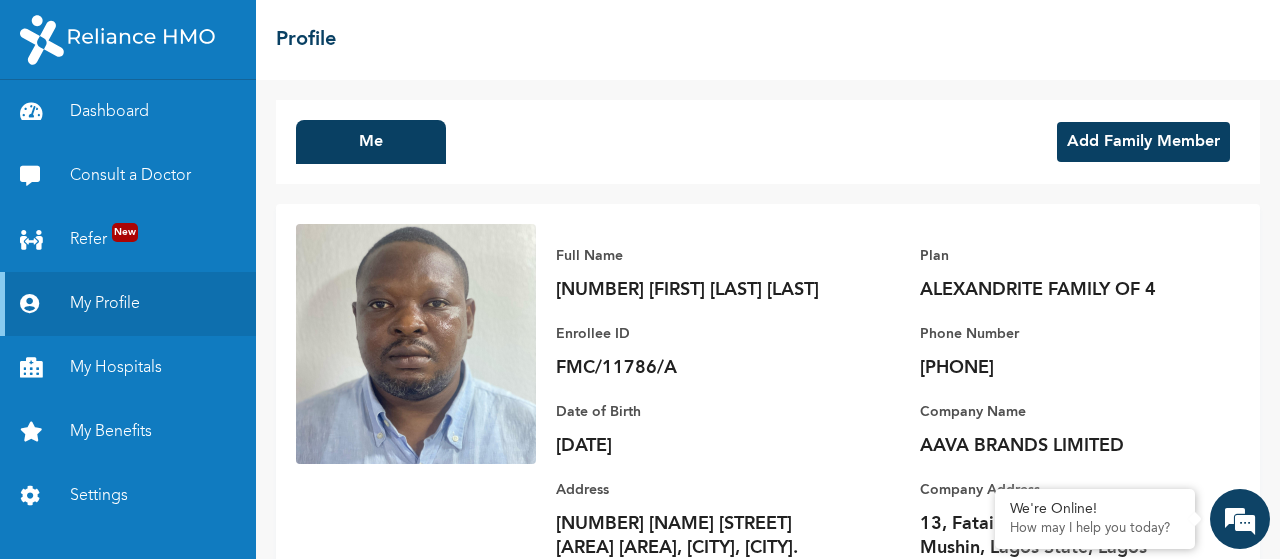 click on "Add Family Member" at bounding box center (1143, 142) 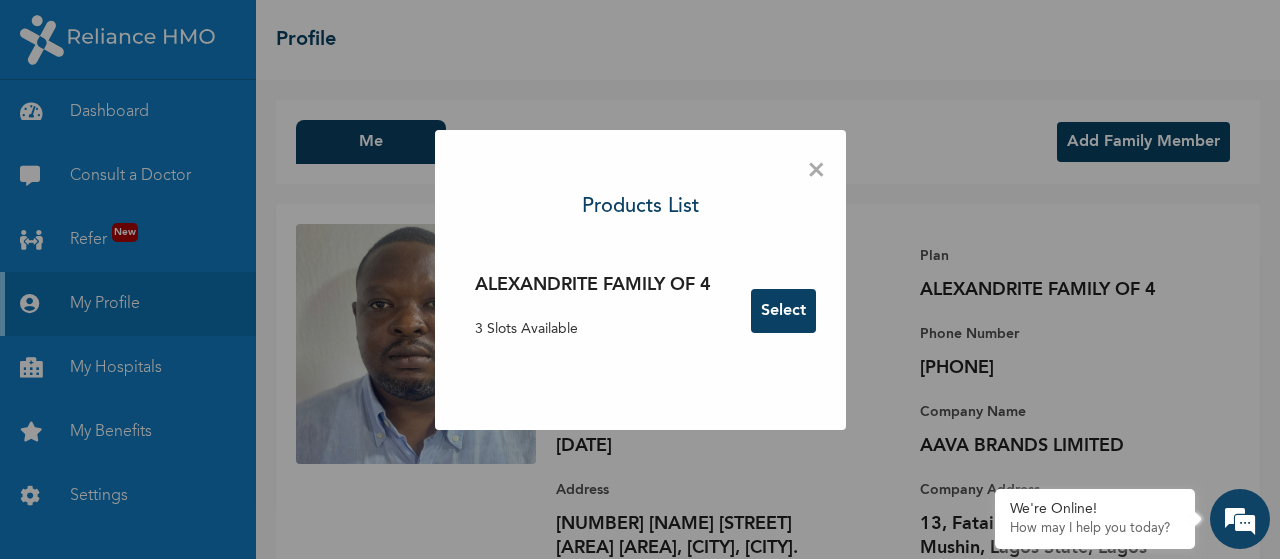 click on "Select" at bounding box center (783, 311) 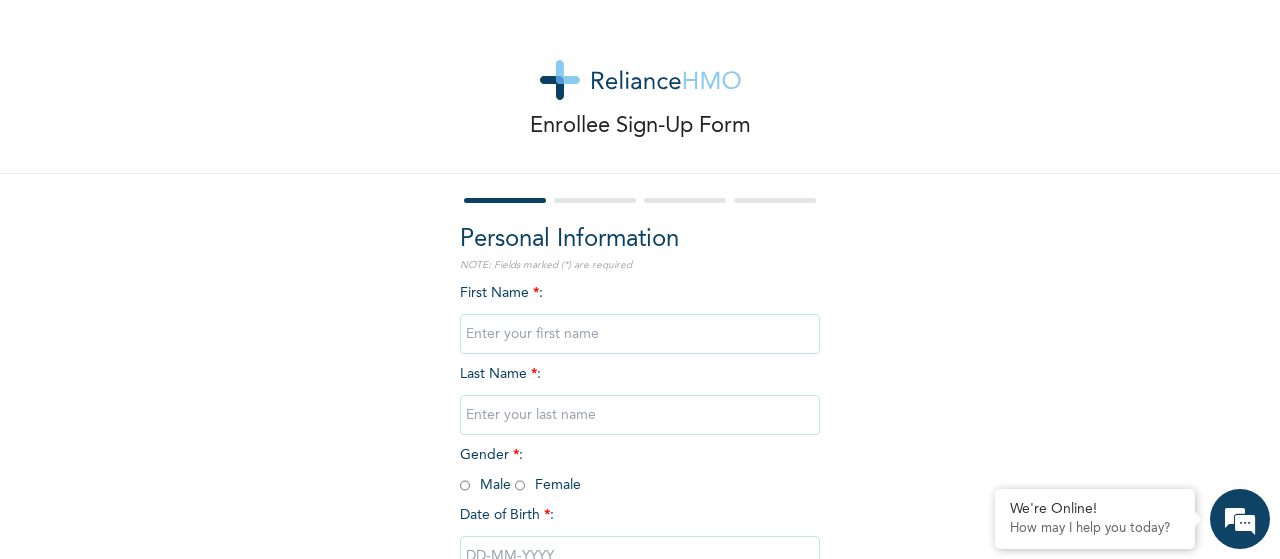 click at bounding box center [640, 334] 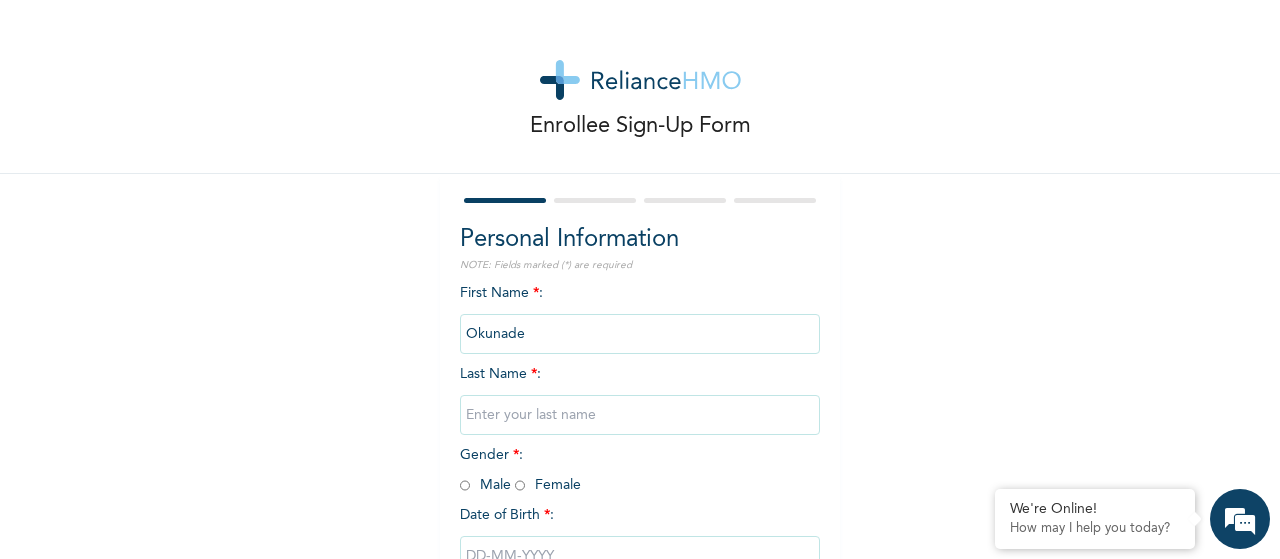 type on "Okunade" 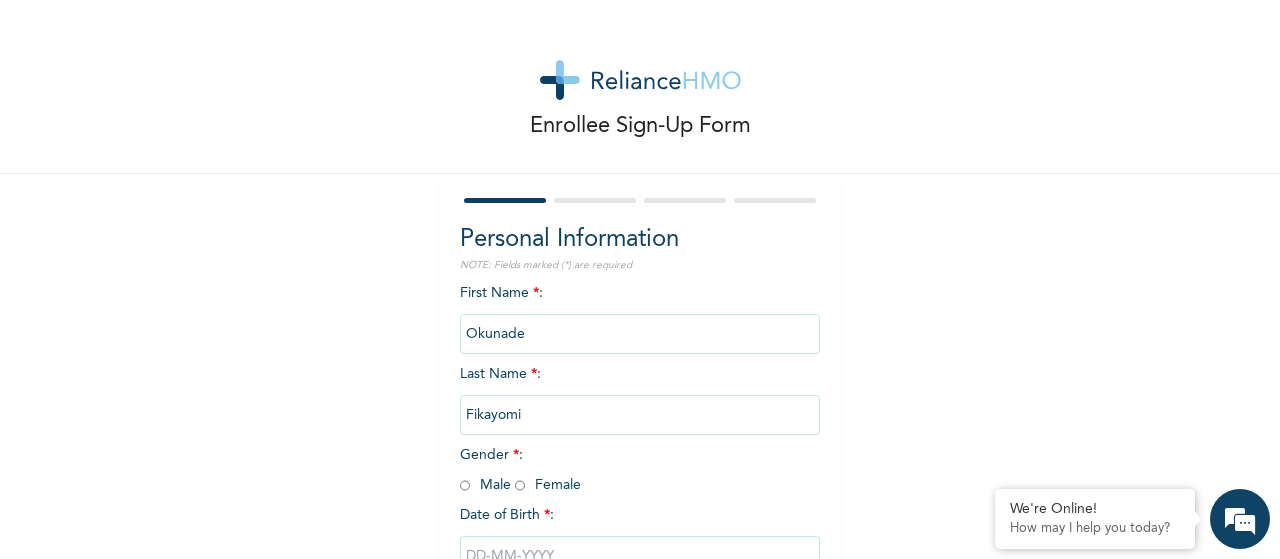 type on "Fikayomi" 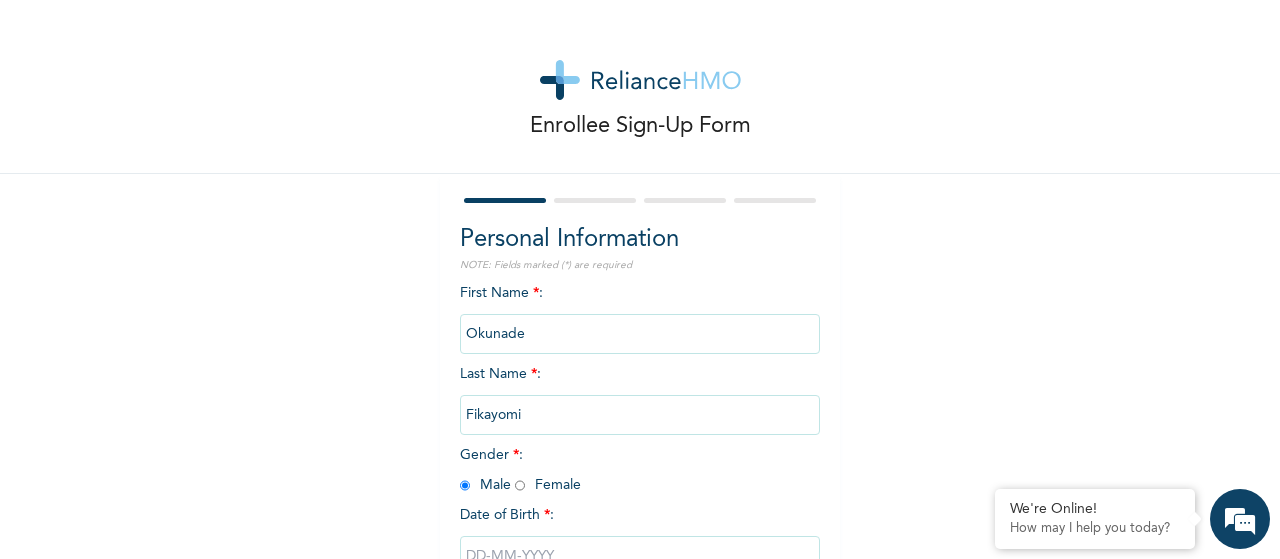 radio on "true" 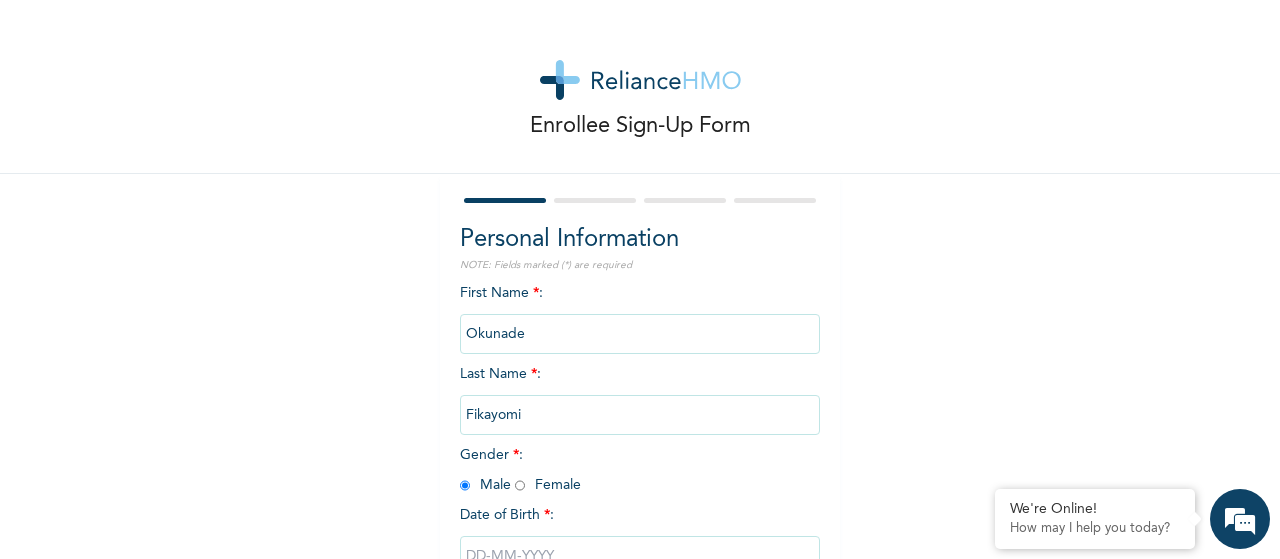 scroll, scrollTop: 130, scrollLeft: 0, axis: vertical 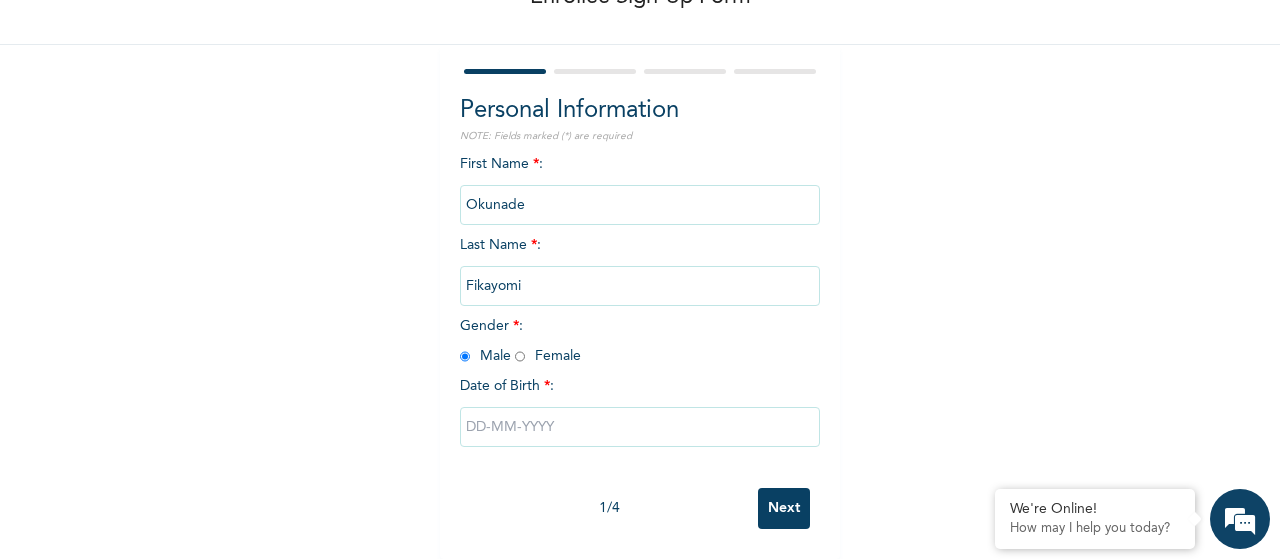 click at bounding box center (640, 427) 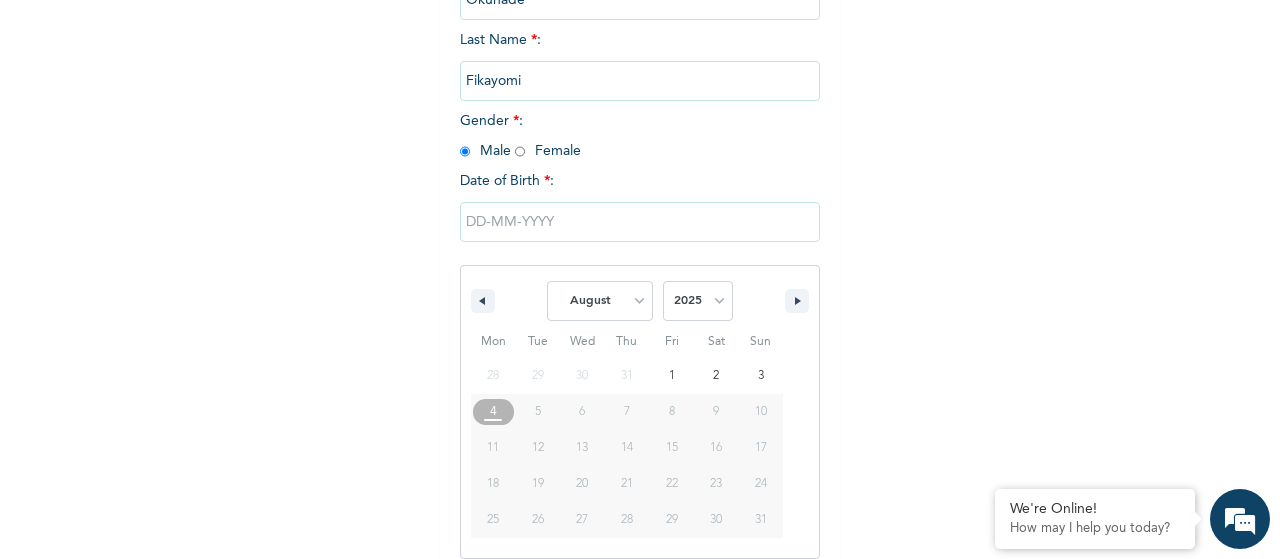 scroll, scrollTop: 335, scrollLeft: 0, axis: vertical 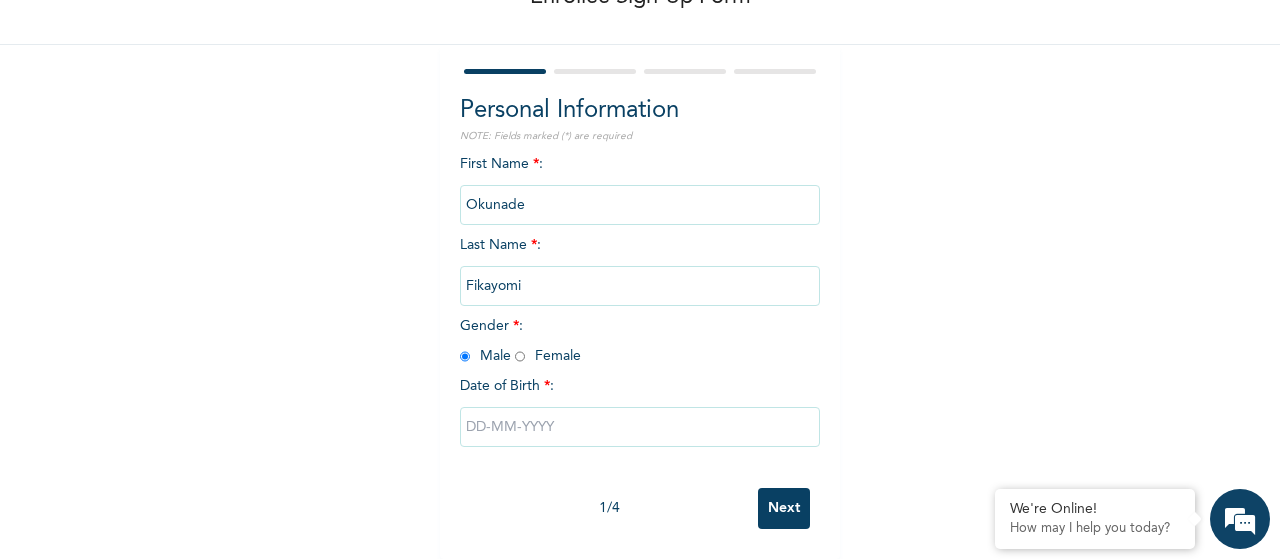click on "Enrollee Sign-Up Form Personal Information NOTE: Fields marked (*) are required First Name   * : [FIRST] Last Name   * : [LAST] Gender   * : Male   Female Date of Birth   * : [DATE] / [NUMBER] Next" at bounding box center (640, 215) 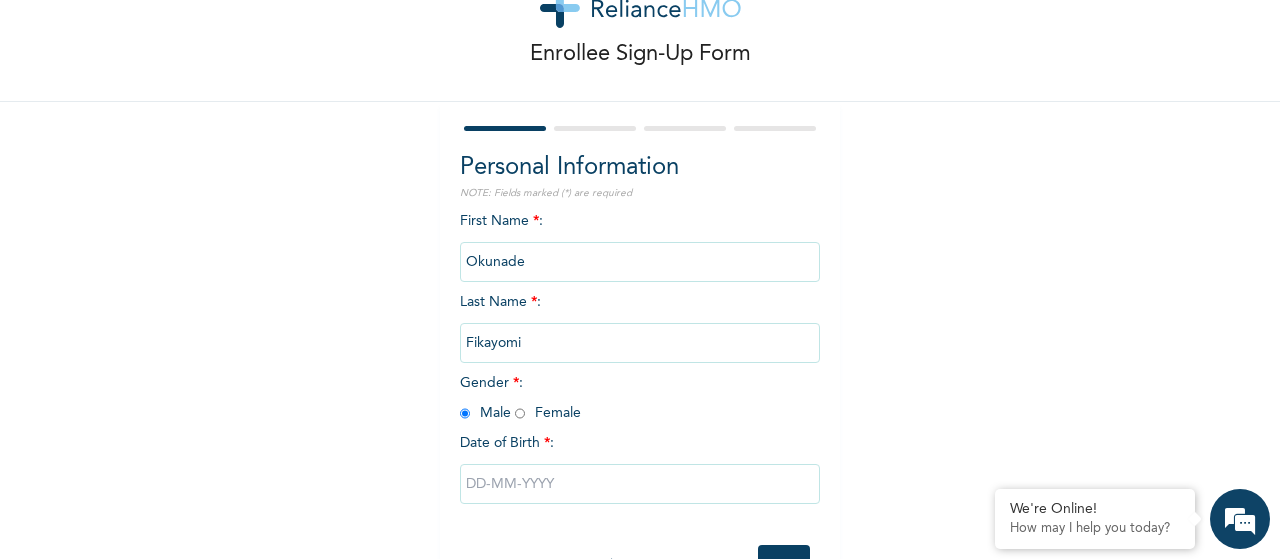 scroll, scrollTop: 79, scrollLeft: 0, axis: vertical 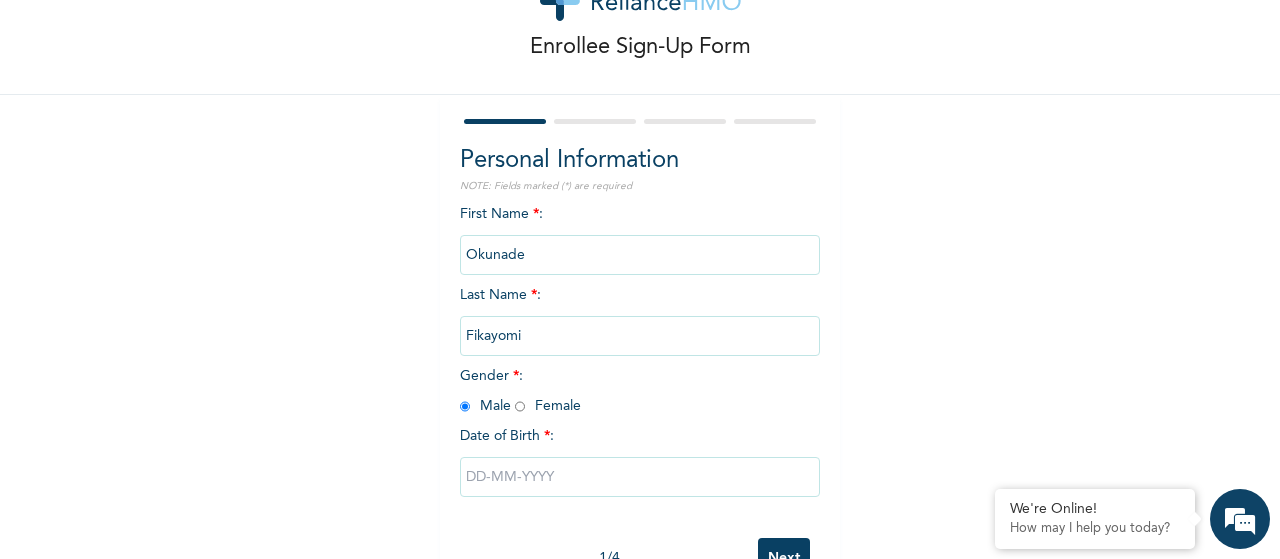 click at bounding box center [640, 477] 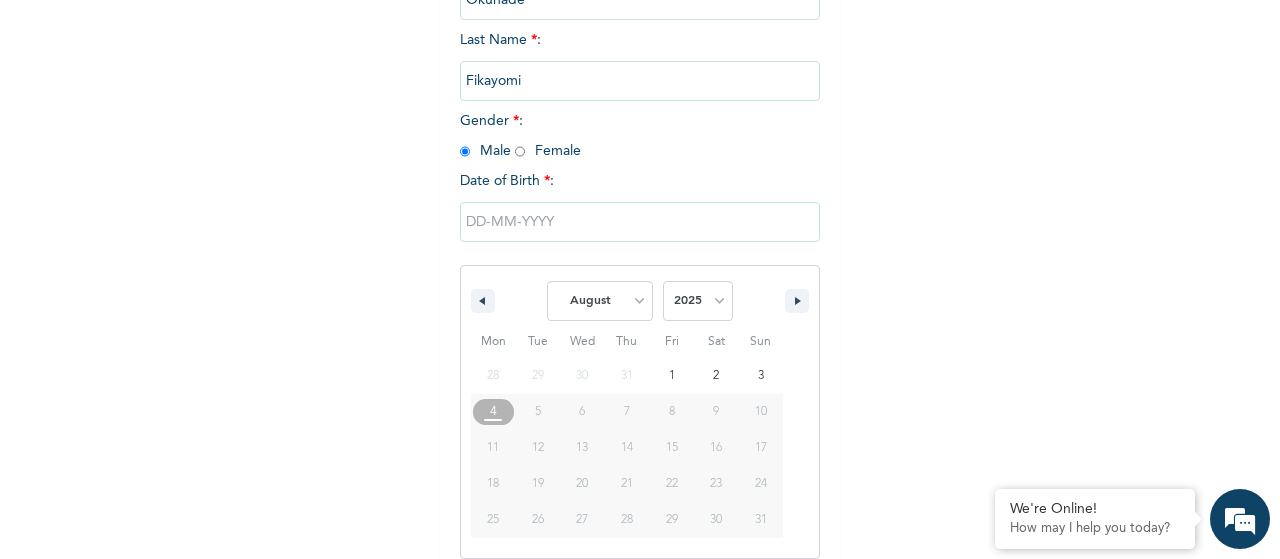scroll, scrollTop: 335, scrollLeft: 0, axis: vertical 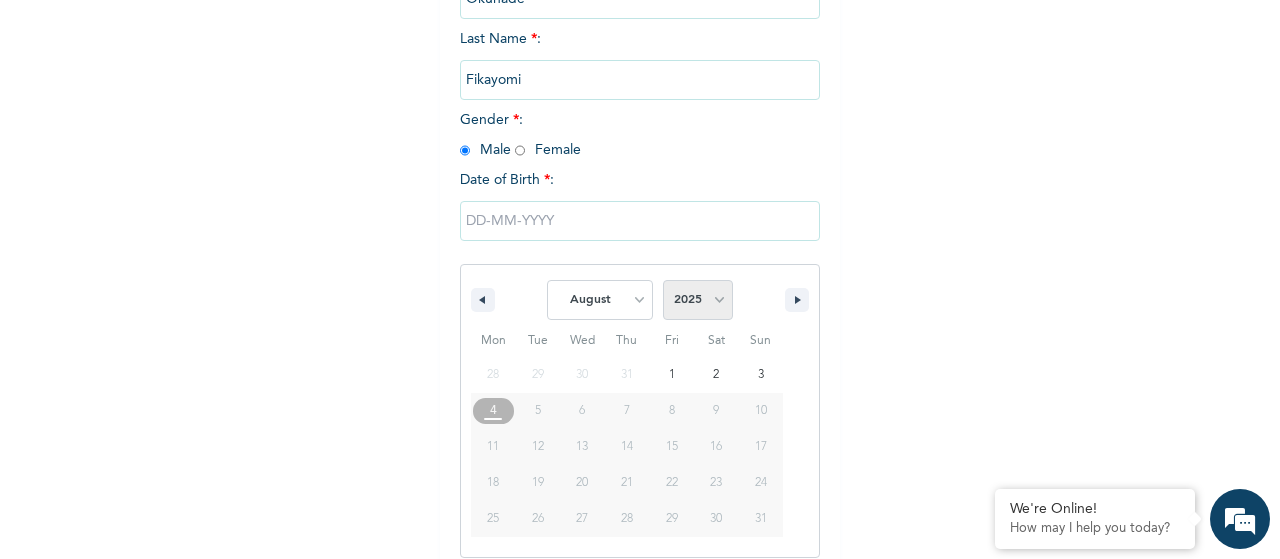 click on "2025 2024 2023 2022 2021 2020 2019 2018 2017 2016 2015 2014 2013 2012 2011 2010 2009 2008 2007 2006 2005 2004 2003 2002 2001 2000 1999 1998 1997 1996 1995 1994 1993 1992 1991 1990 1989 1988 1987 1986 1985 1984 1983 1982 1981 1980 1979 1978 1977 1976 1975 1974 1973 1972 1971 1970 1969 1968 1967 1966 1965 1964 1963 1962 1961 1960 1959 1958 1957 1956 1955 1954 1953 1952 1951 1950 1949 1948 1947 1946 1945 1944 1943 1942 1941 1940 1939 1938 1937 1936 1935 1934 1933 1932 1931 1930 1929 1928 1927 1926 1925 1924 1923 1922 1921 1920 1919 1918 1917 1916 1915 1914 1913 1912 1911 1910 1909 1908 1907 1906 1905" at bounding box center [698, 300] 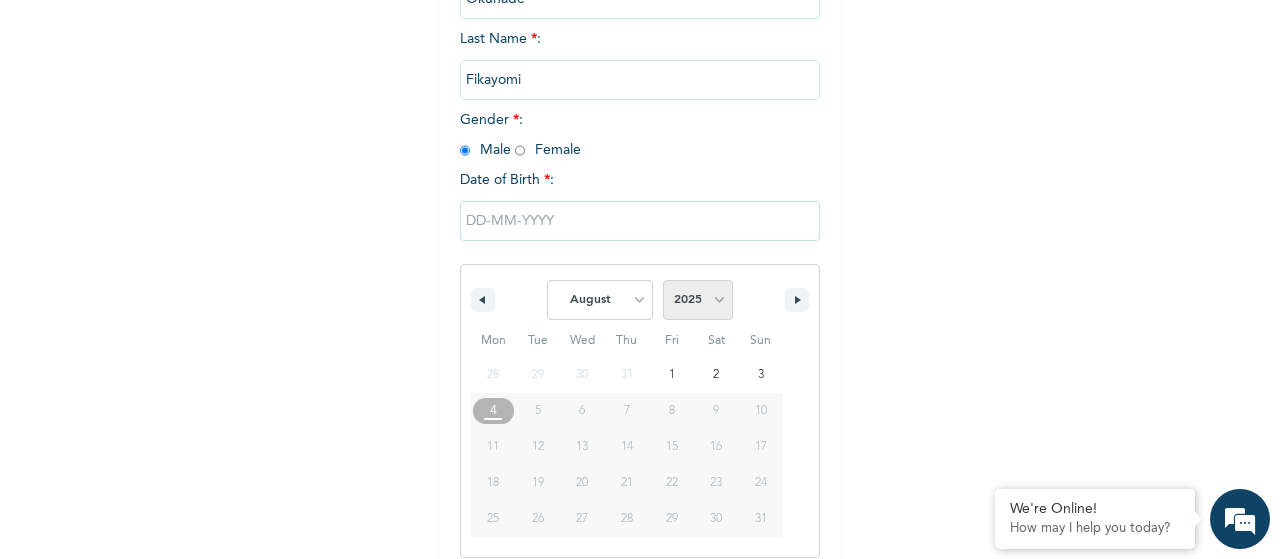 select on "2020" 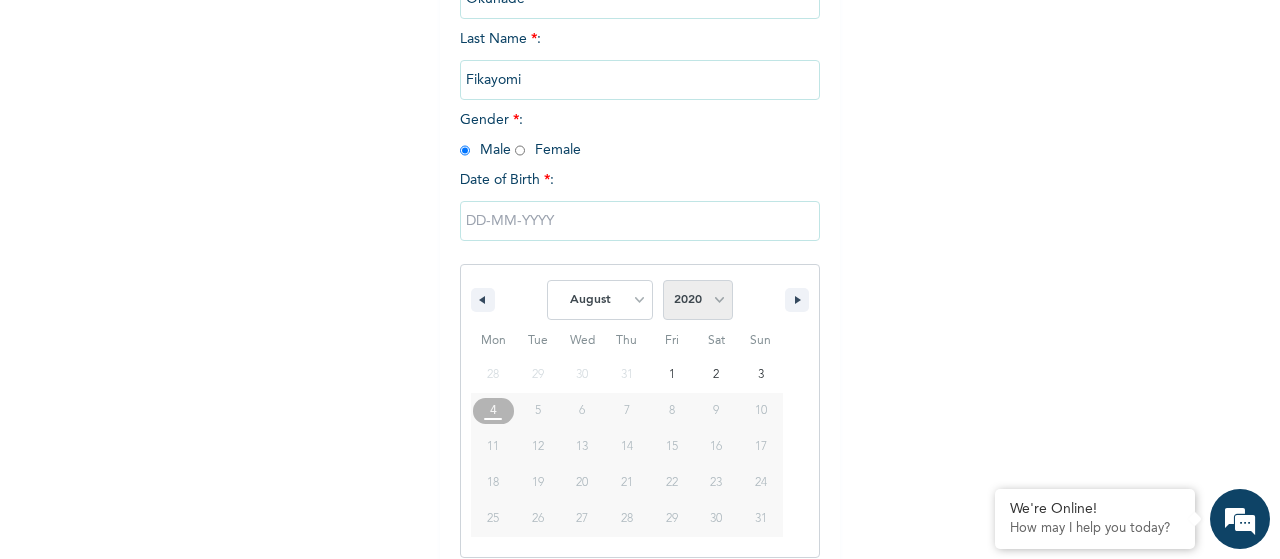 click on "2020" at bounding box center [0, 0] 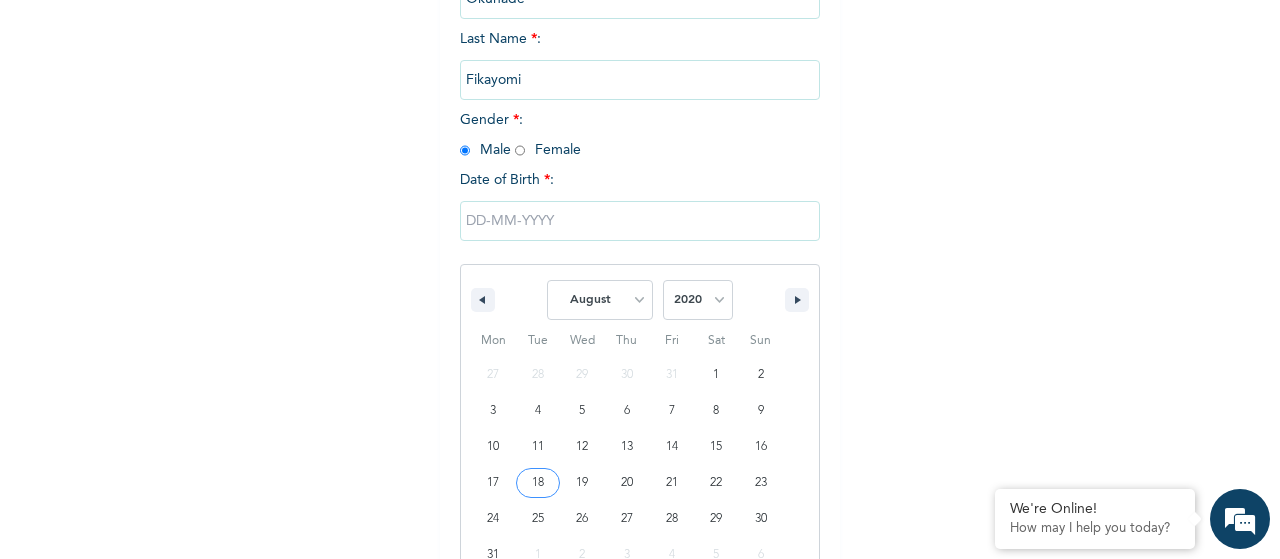 type on "[DATE]" 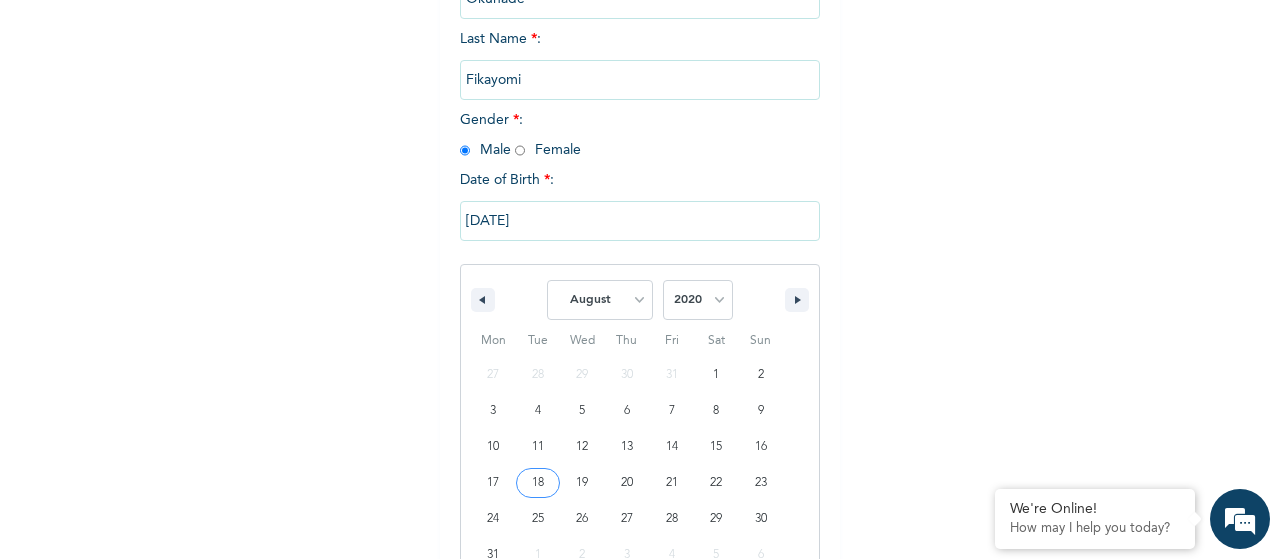 scroll, scrollTop: 130, scrollLeft: 0, axis: vertical 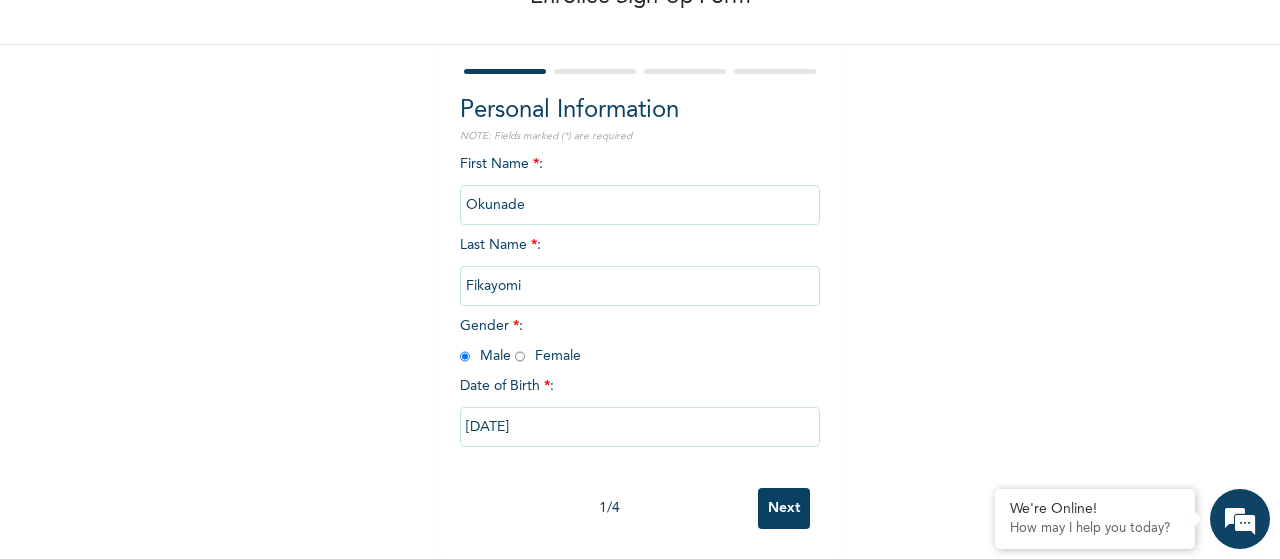 click on "[DATE]" at bounding box center [640, 427] 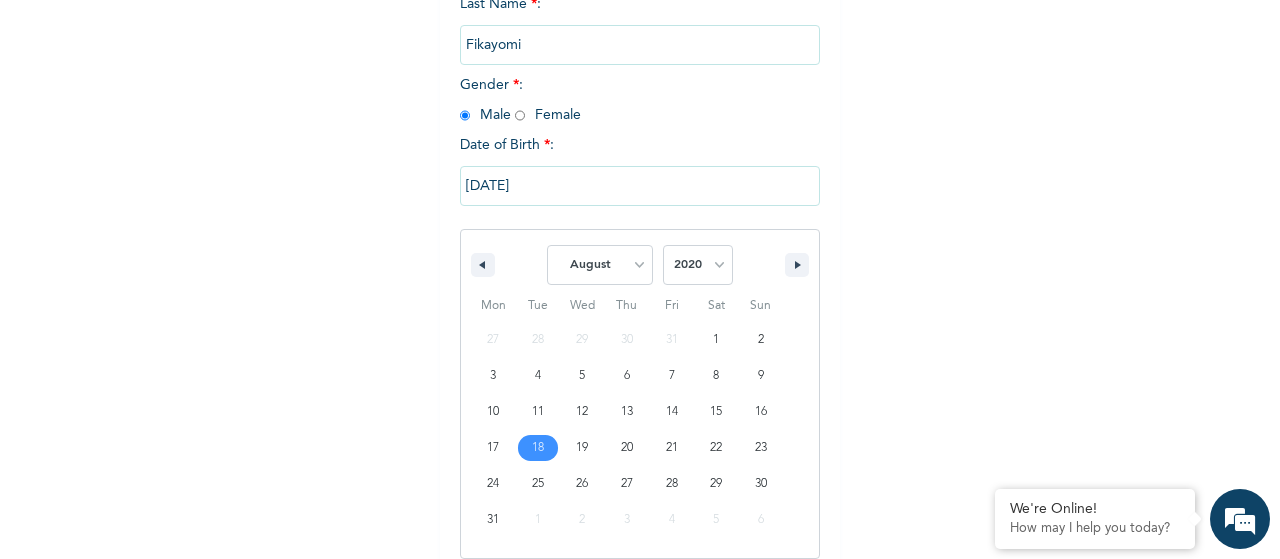 scroll, scrollTop: 371, scrollLeft: 0, axis: vertical 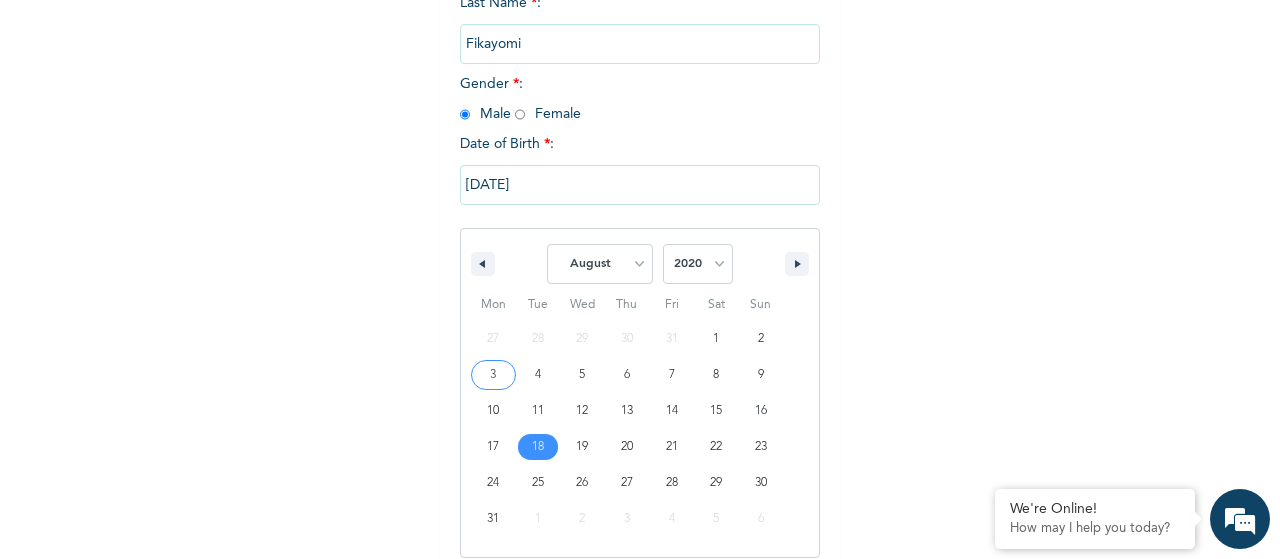 click on "[DATE]" at bounding box center [640, 185] 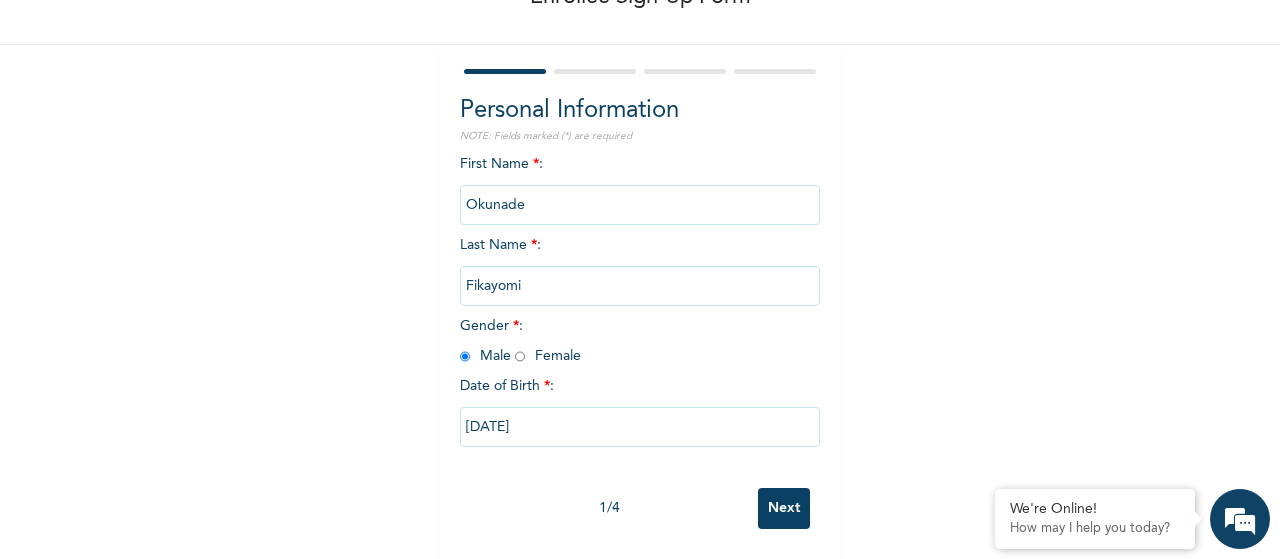 scroll, scrollTop: 130, scrollLeft: 0, axis: vertical 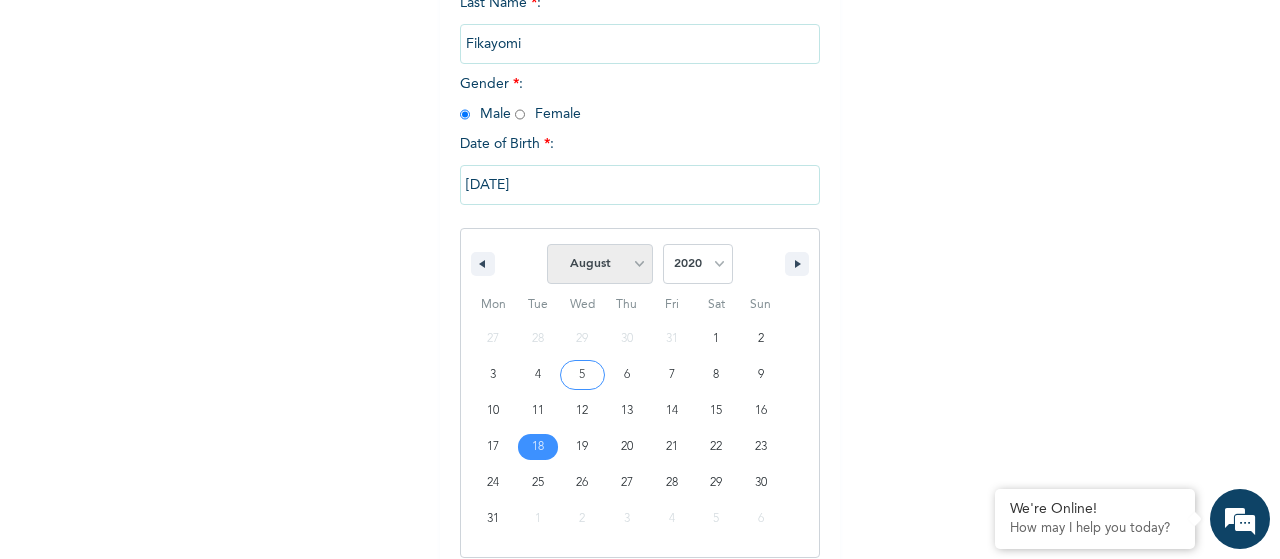 click on "January February March April May June July August September October November December" at bounding box center [600, 264] 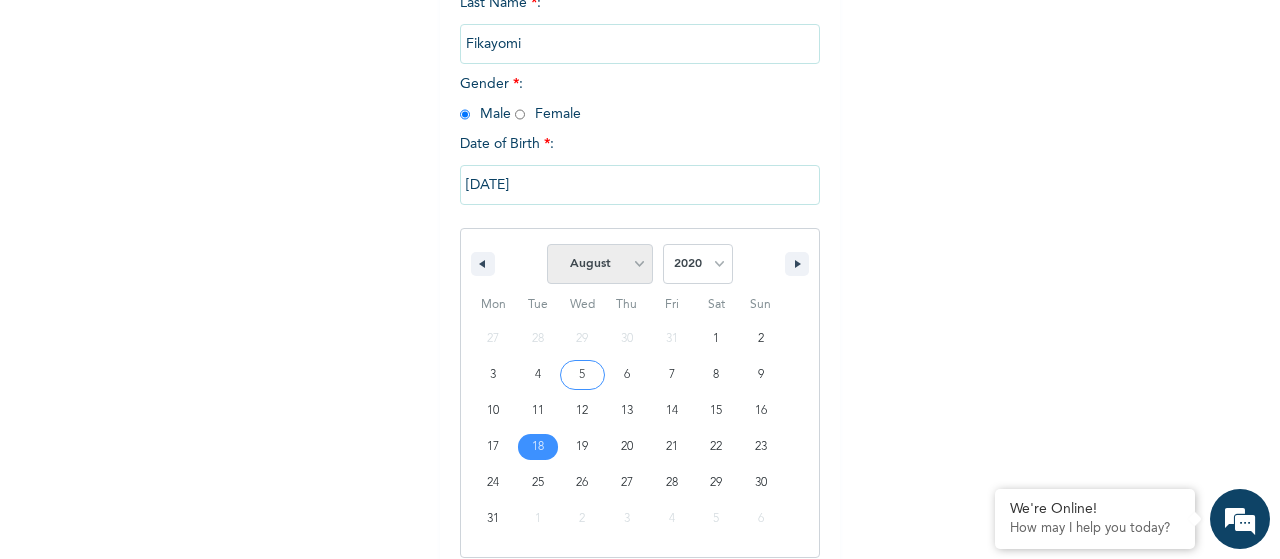 select on "5" 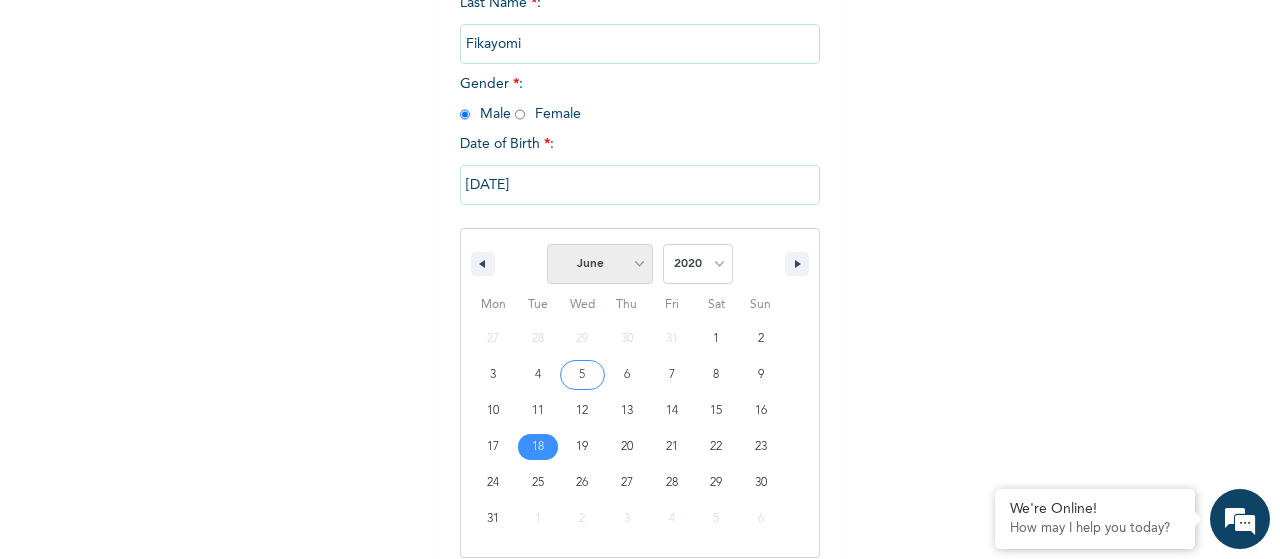 click on "June" at bounding box center [0, 0] 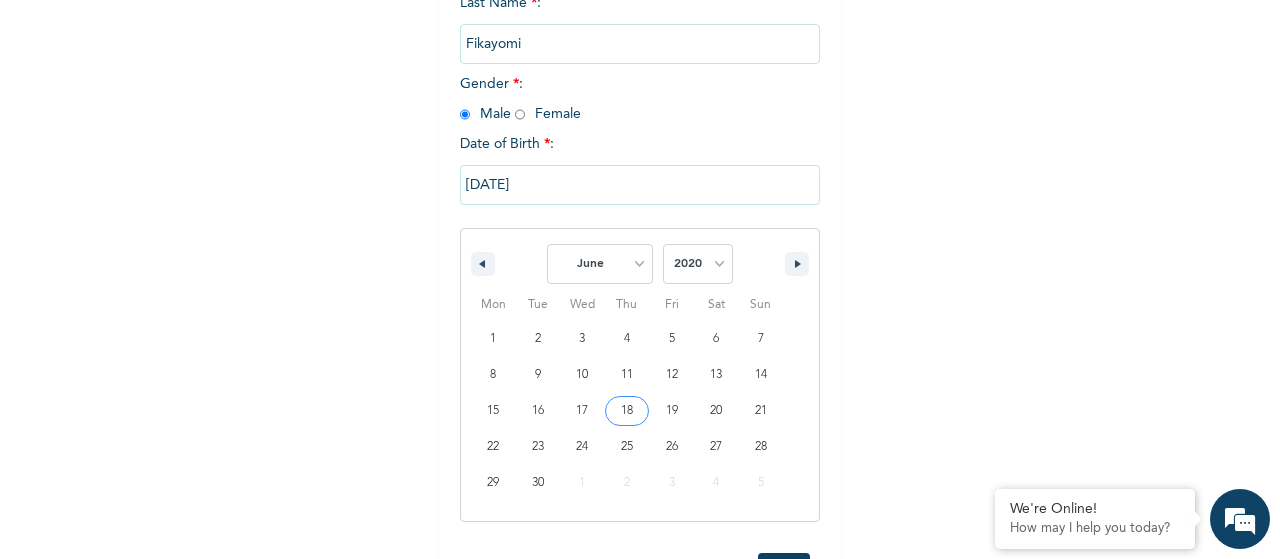 type on "[DATE]" 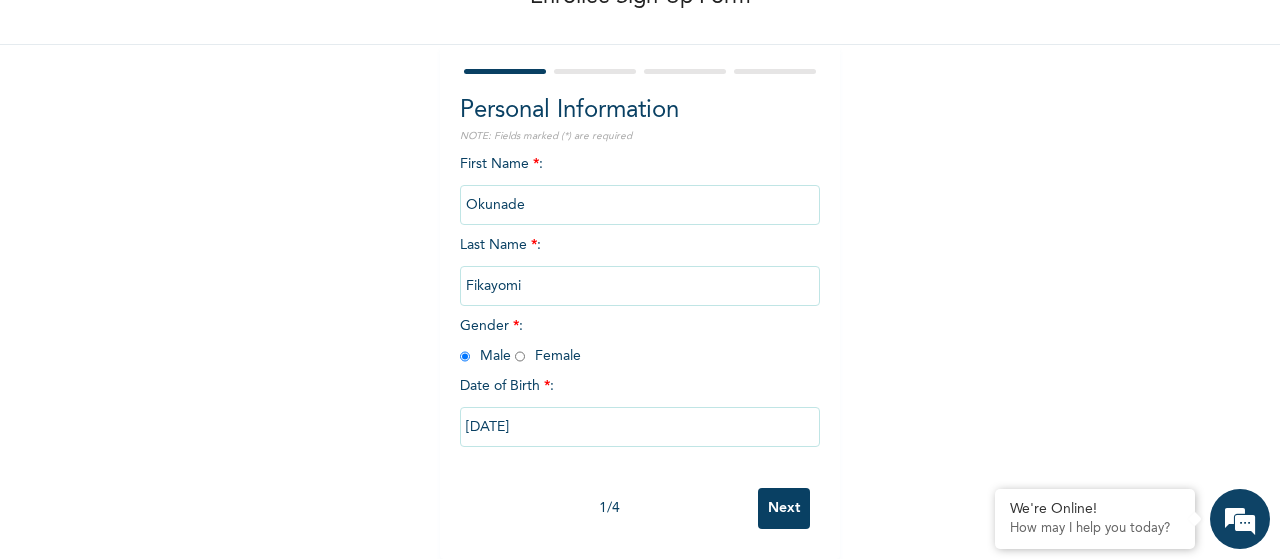 scroll, scrollTop: 130, scrollLeft: 0, axis: vertical 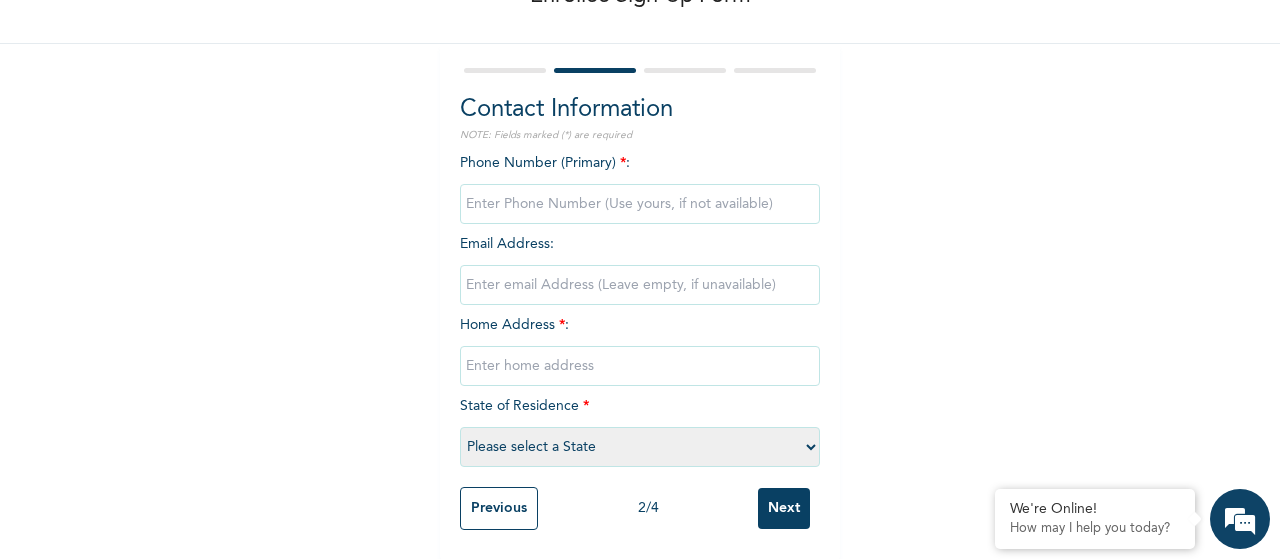 click at bounding box center (640, 204) 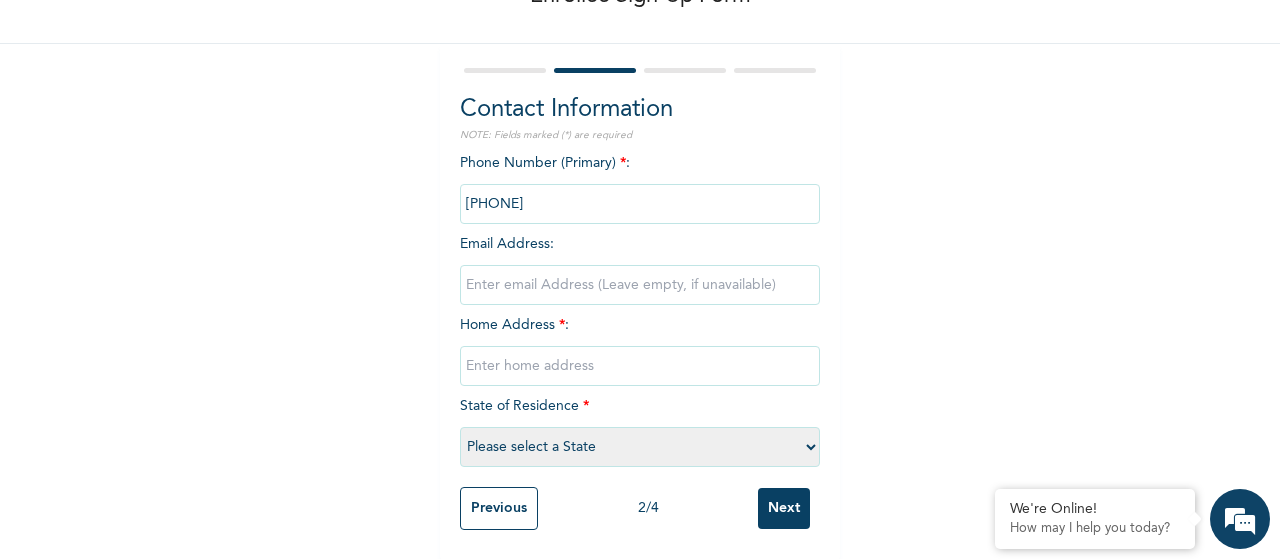 type on "[PHONE]" 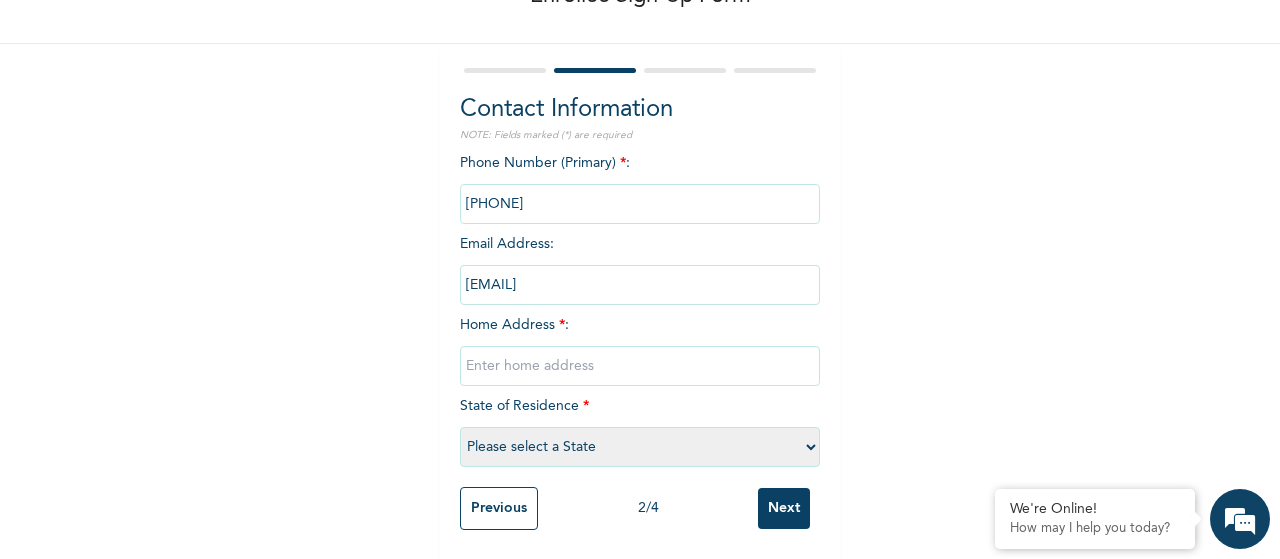 type on "[EMAIL]" 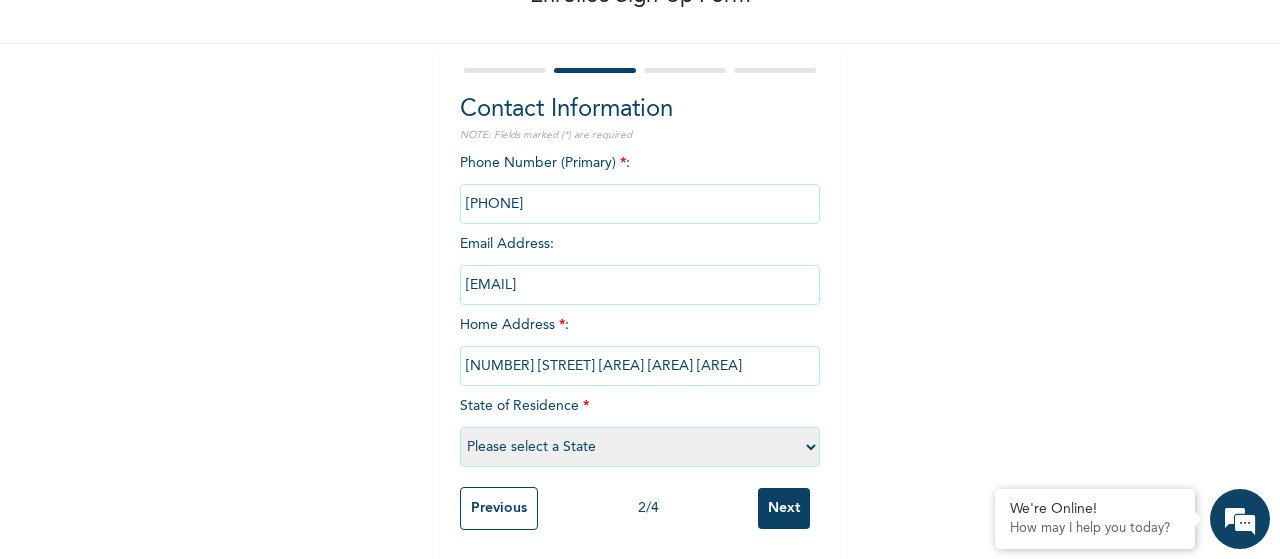 type on "[NUMBER] [STREET] [AREA] [AREA] [AREA]" 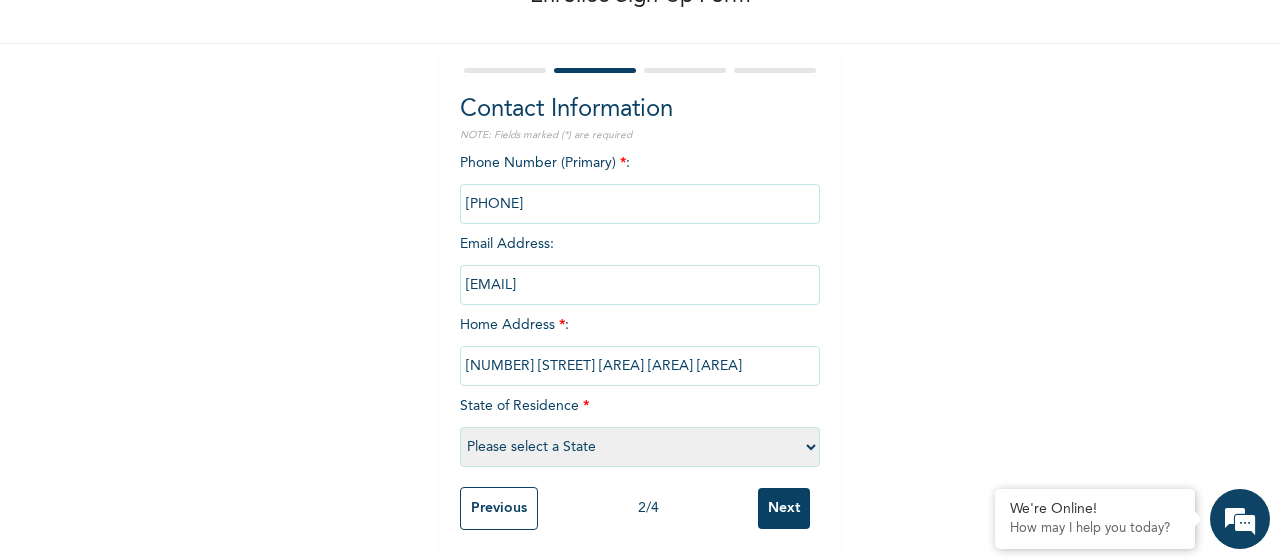 click on "Please select a State Abia Abuja (FCT) Adamawa Akwa Ibom Anambra Bauchi Bayelsa Benue Borno Cross River Delta Ebonyi Edo Ekiti Enugu Gombe Imo Jigawa Kaduna Kano Katsina Kebbi Kogi Kwara Lagos Nasarawa Niger Ogun Ondo Osun Oyo Plateau Rivers Sokoto Taraba Yobe Zamfara" at bounding box center (640, 447) 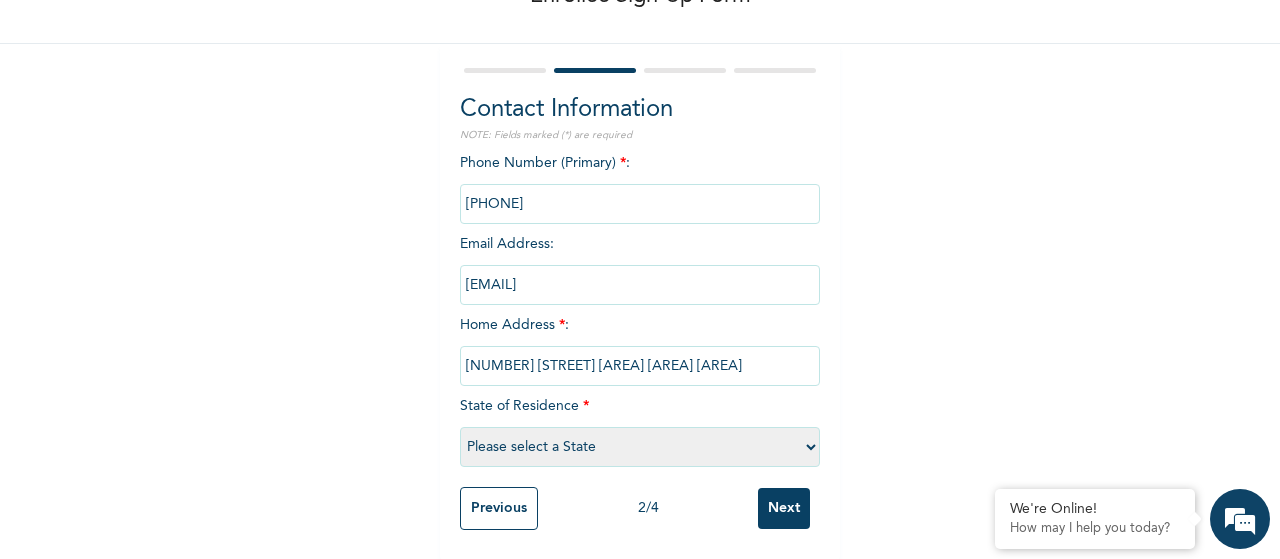 select on "25" 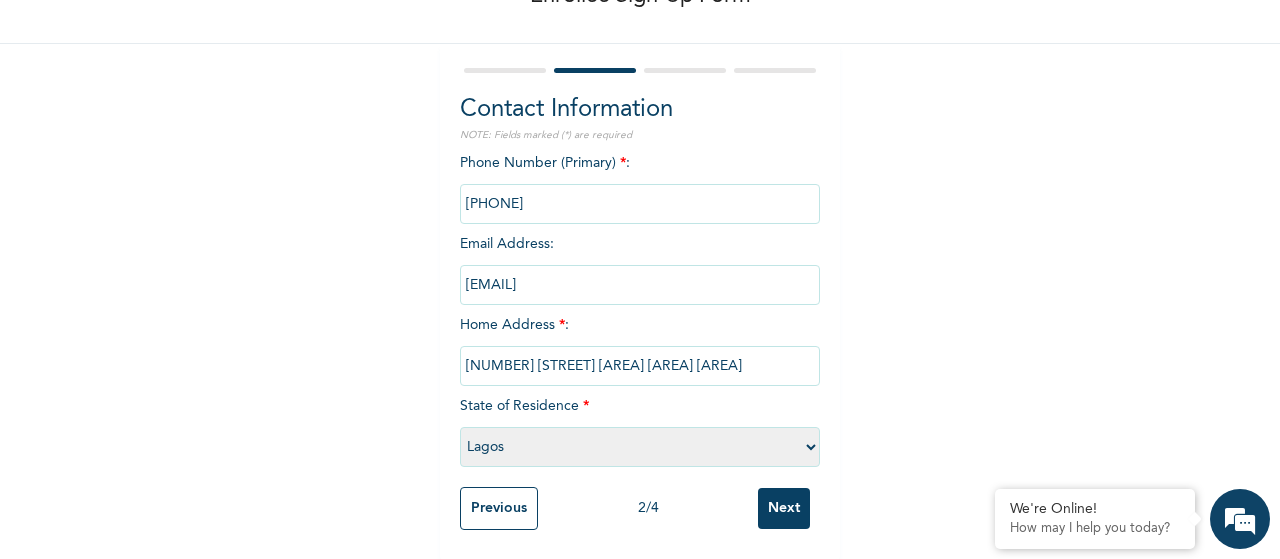 click on "Lagos" at bounding box center [0, 0] 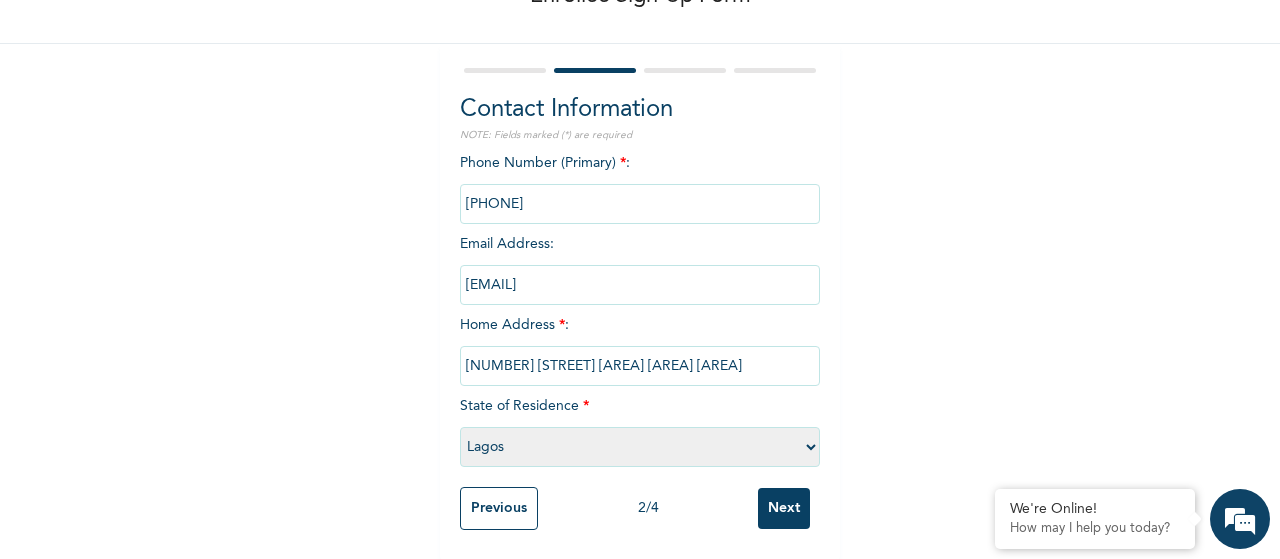 click on "Next" at bounding box center [784, 508] 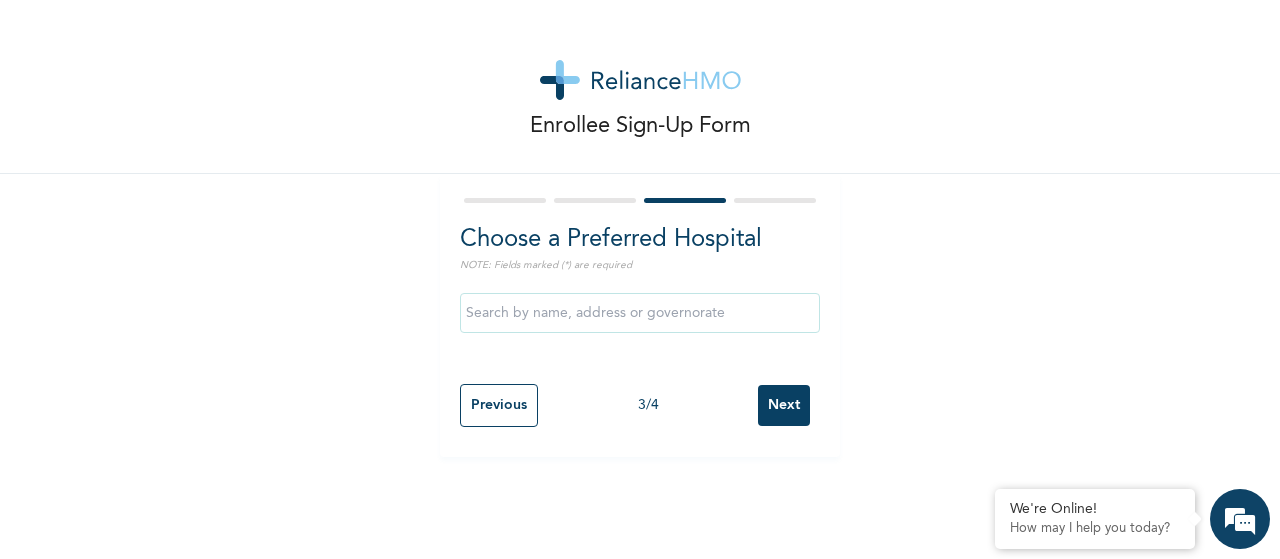scroll, scrollTop: 0, scrollLeft: 0, axis: both 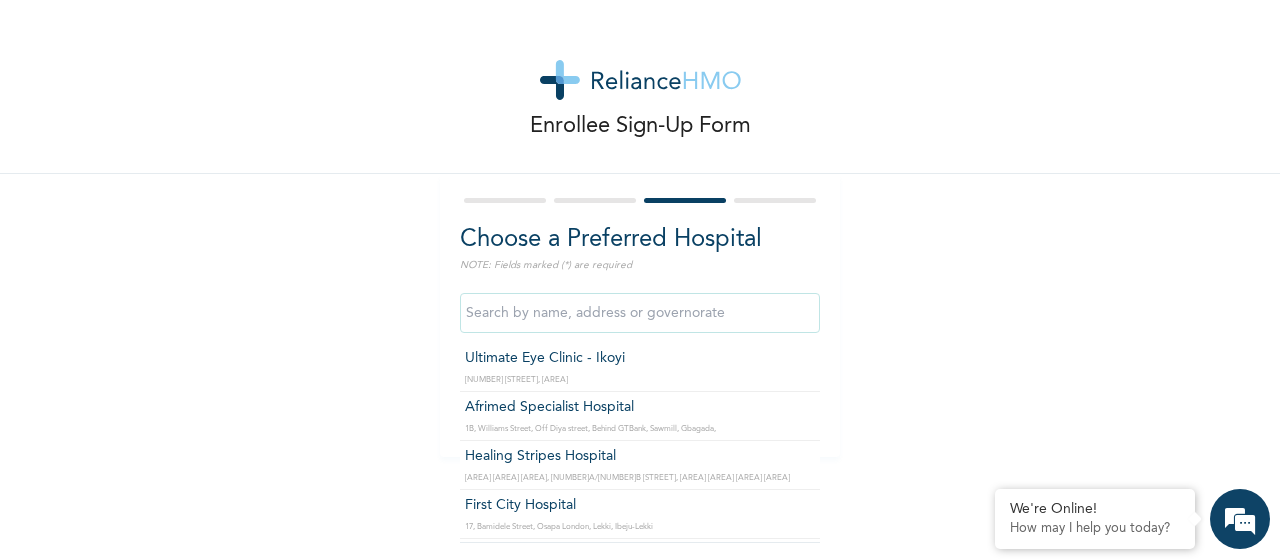 click at bounding box center [640, 313] 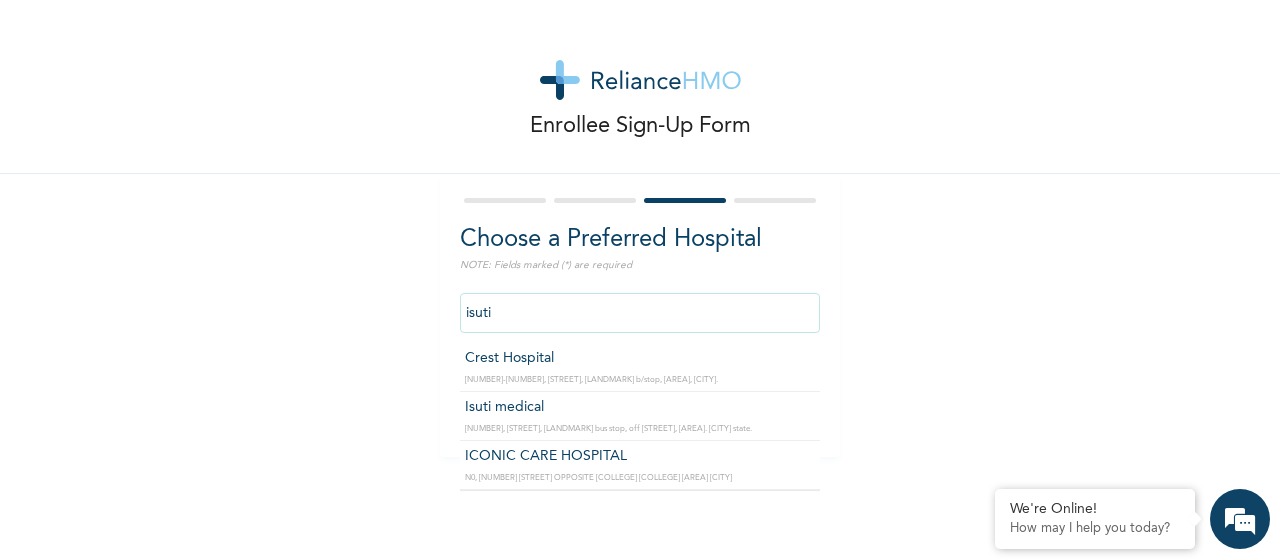 type on "Isuti medical" 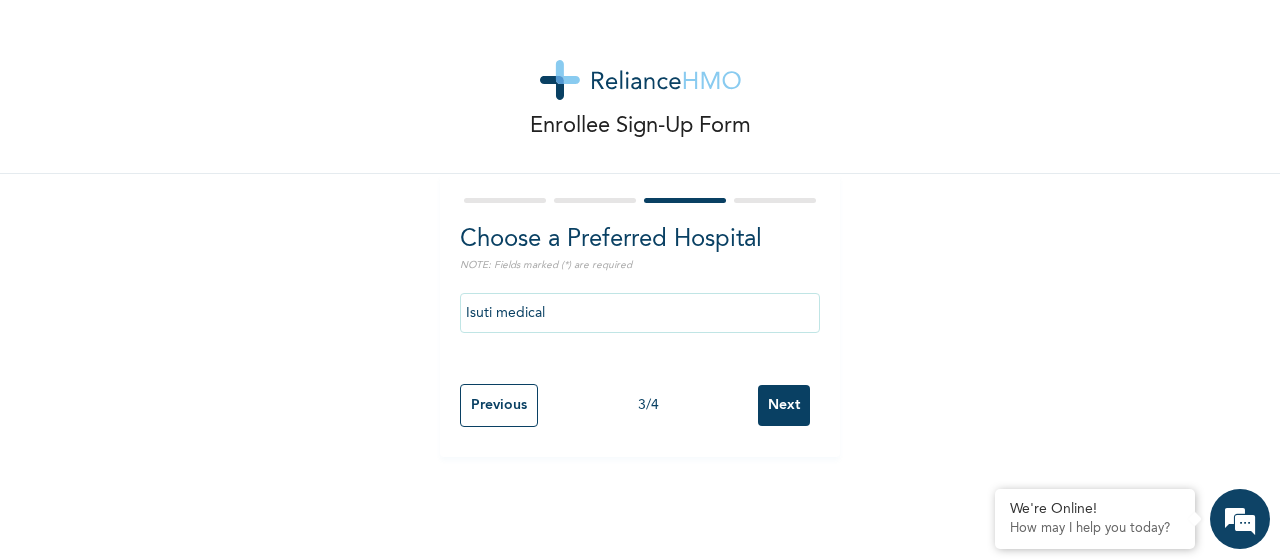click on "Next" at bounding box center [784, 405] 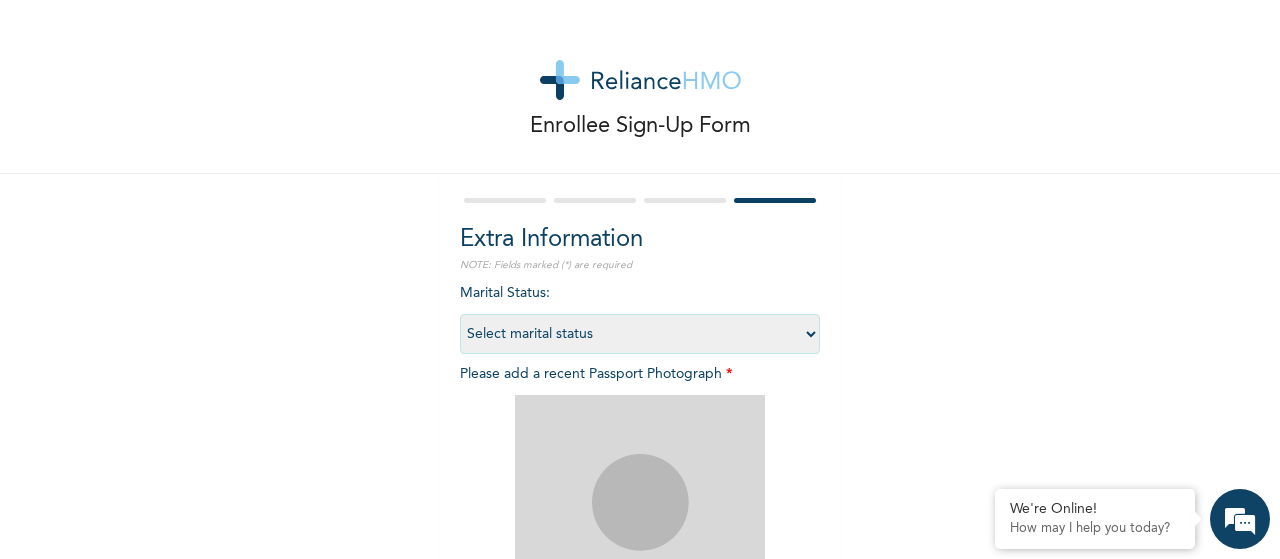 click at bounding box center [640, 520] 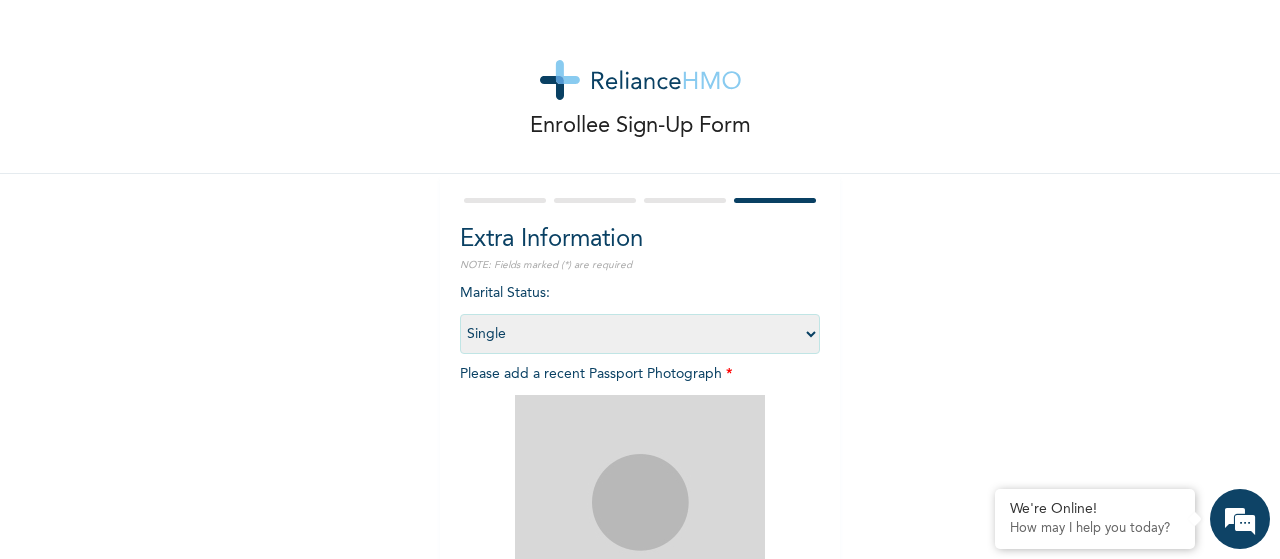 click on "Single" at bounding box center (0, 0) 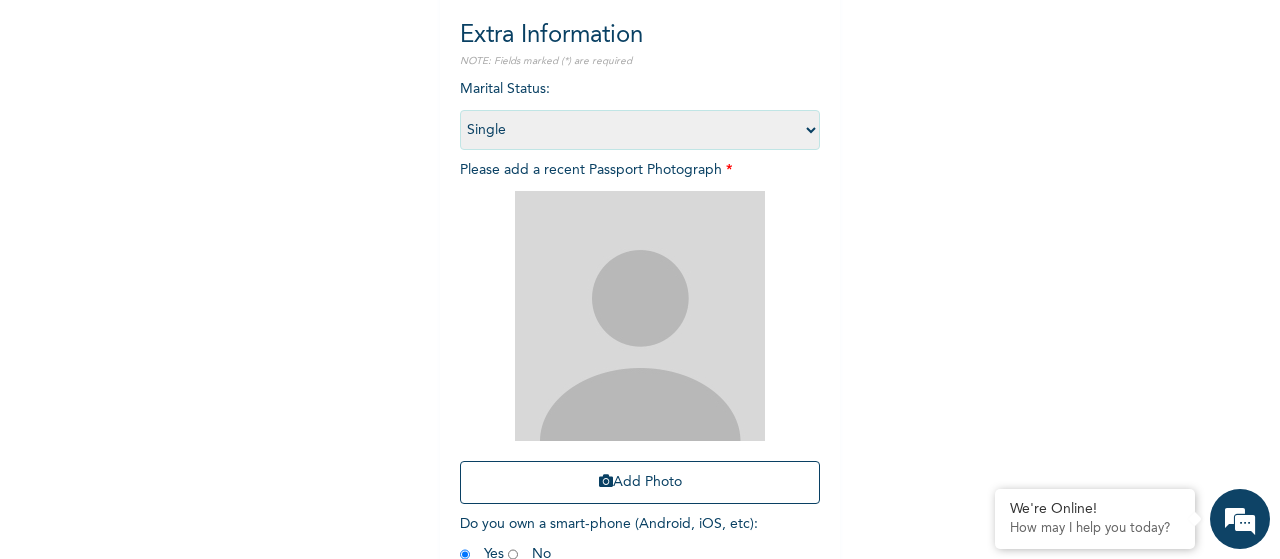 scroll, scrollTop: 222, scrollLeft: 0, axis: vertical 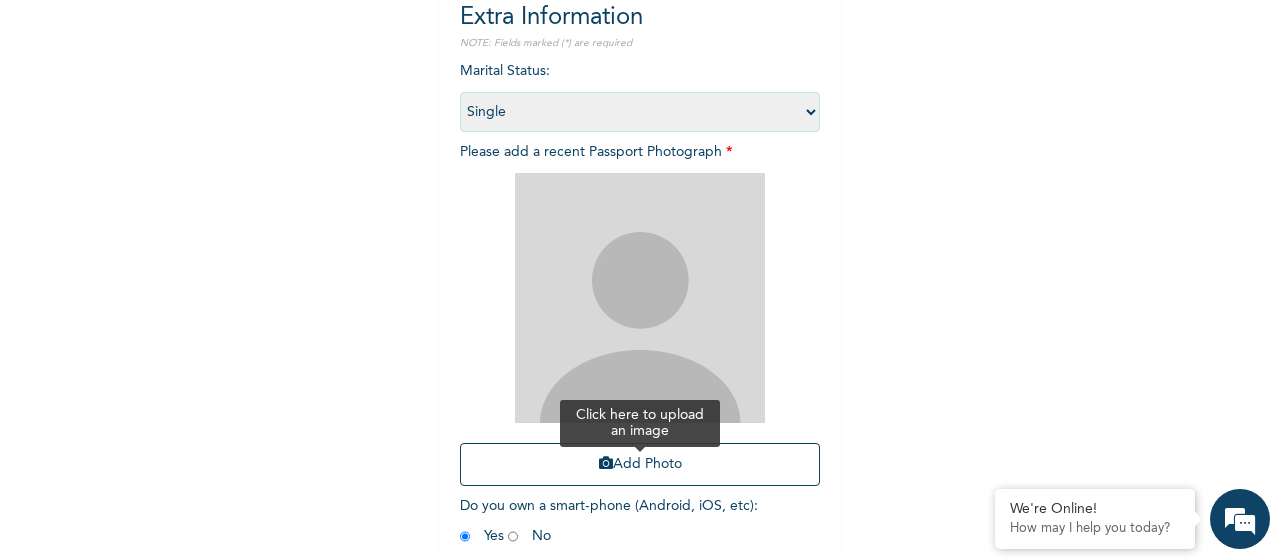 click on "Add Photo" at bounding box center [640, 464] 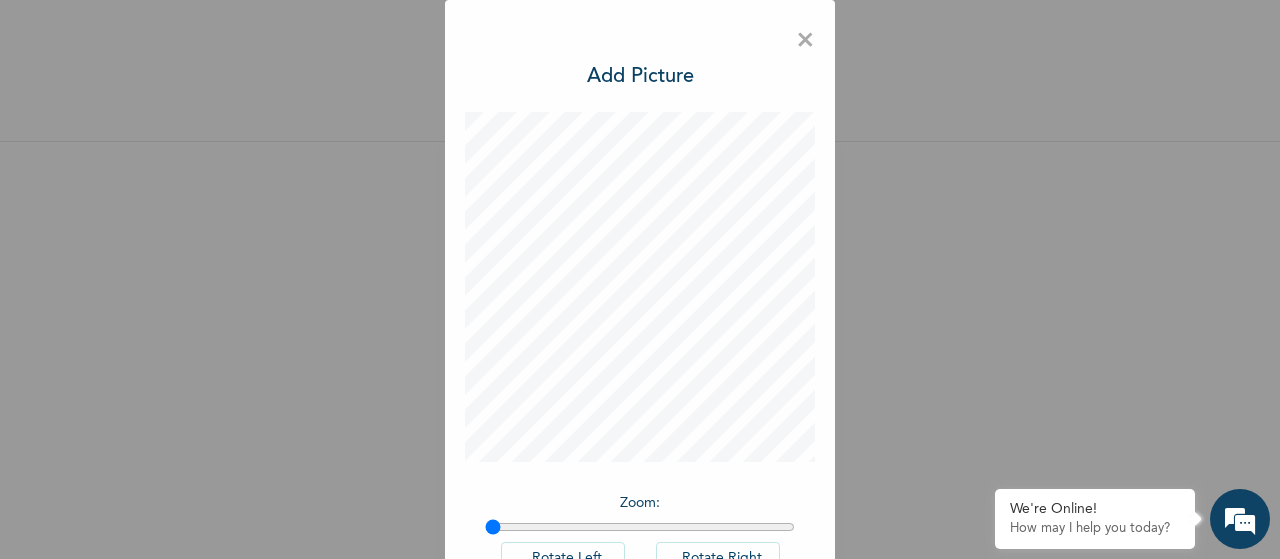 scroll, scrollTop: 33, scrollLeft: 0, axis: vertical 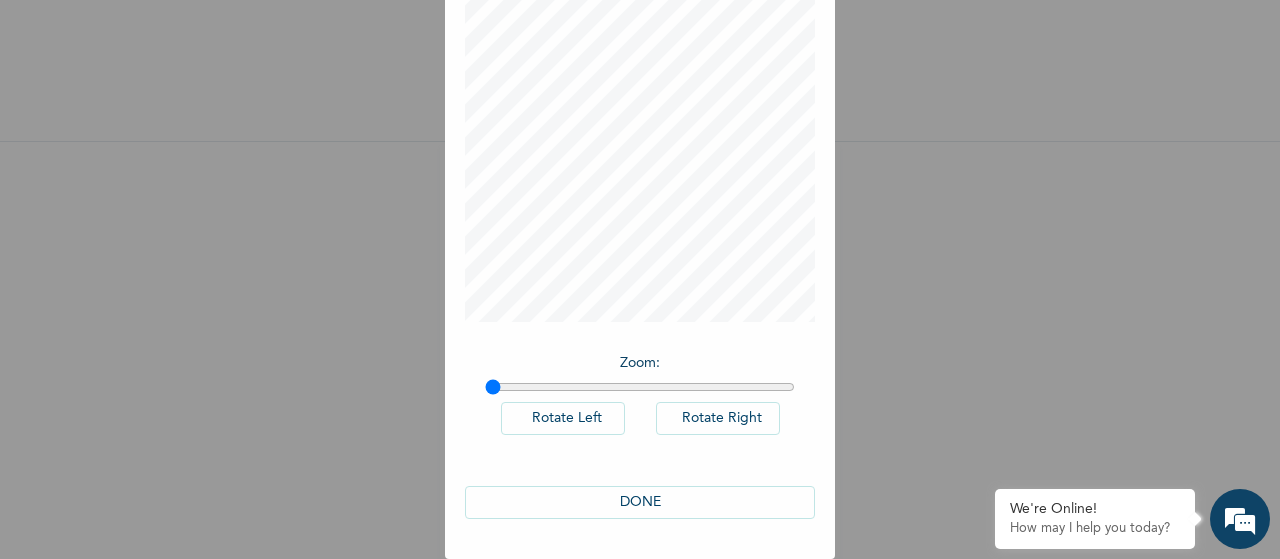 click on "DONE" at bounding box center (640, 502) 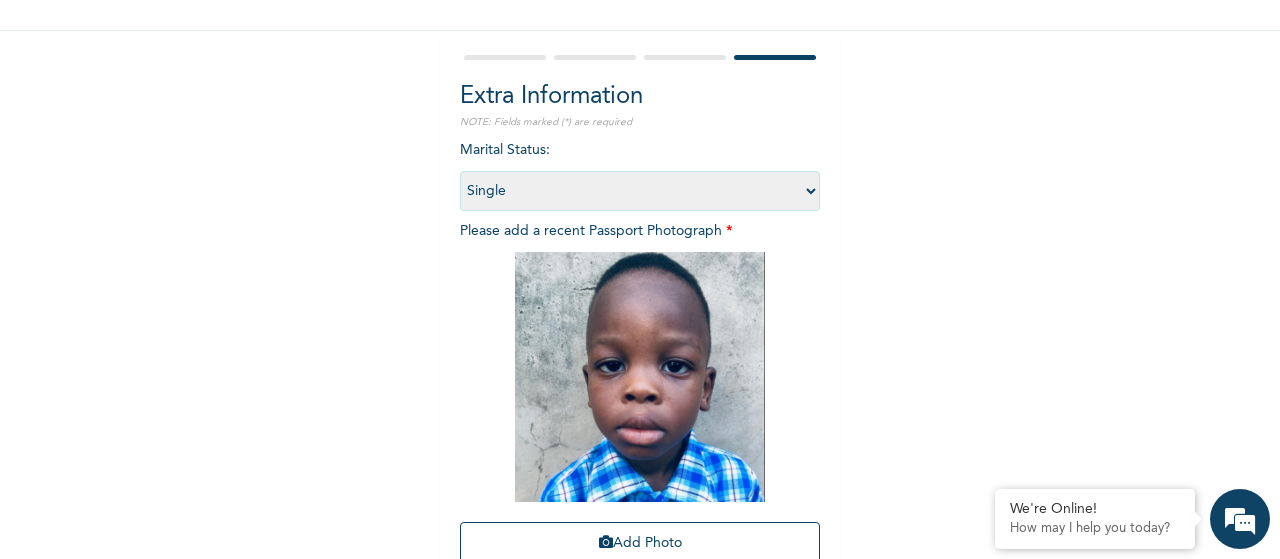scroll, scrollTop: 198, scrollLeft: 0, axis: vertical 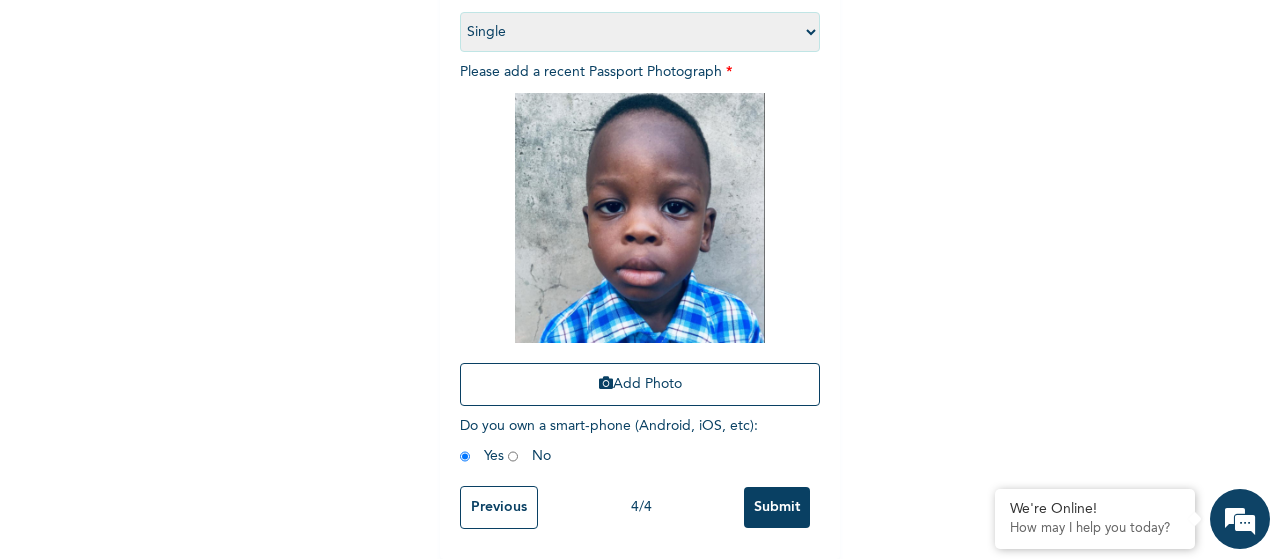 click on "Submit" at bounding box center [777, 507] 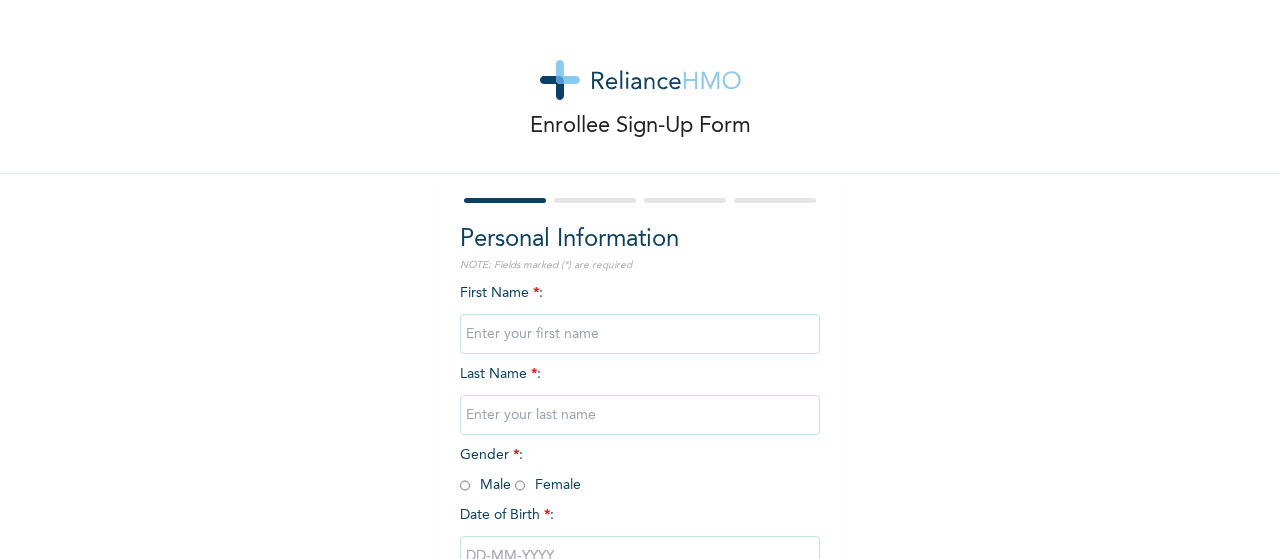 scroll, scrollTop: 0, scrollLeft: 0, axis: both 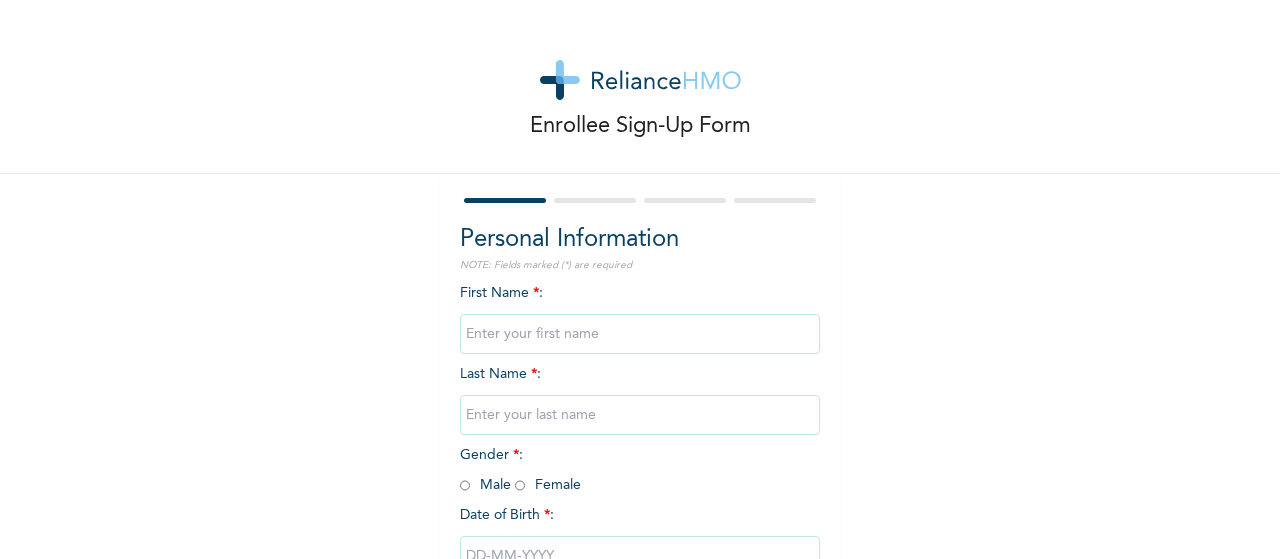 click at bounding box center (640, 334) 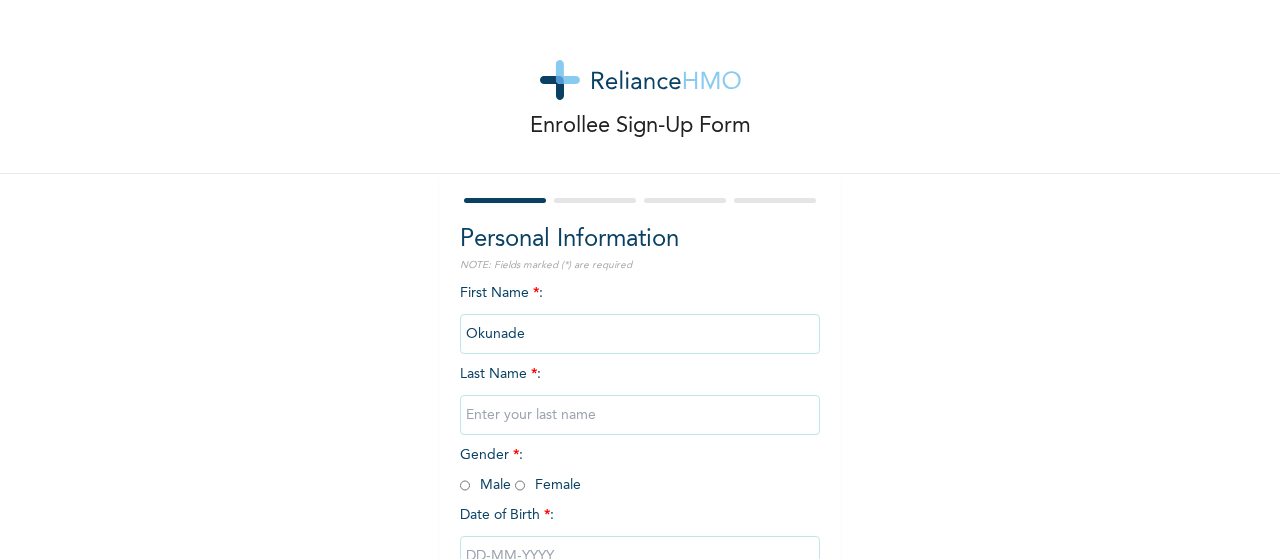 type on "Okunade" 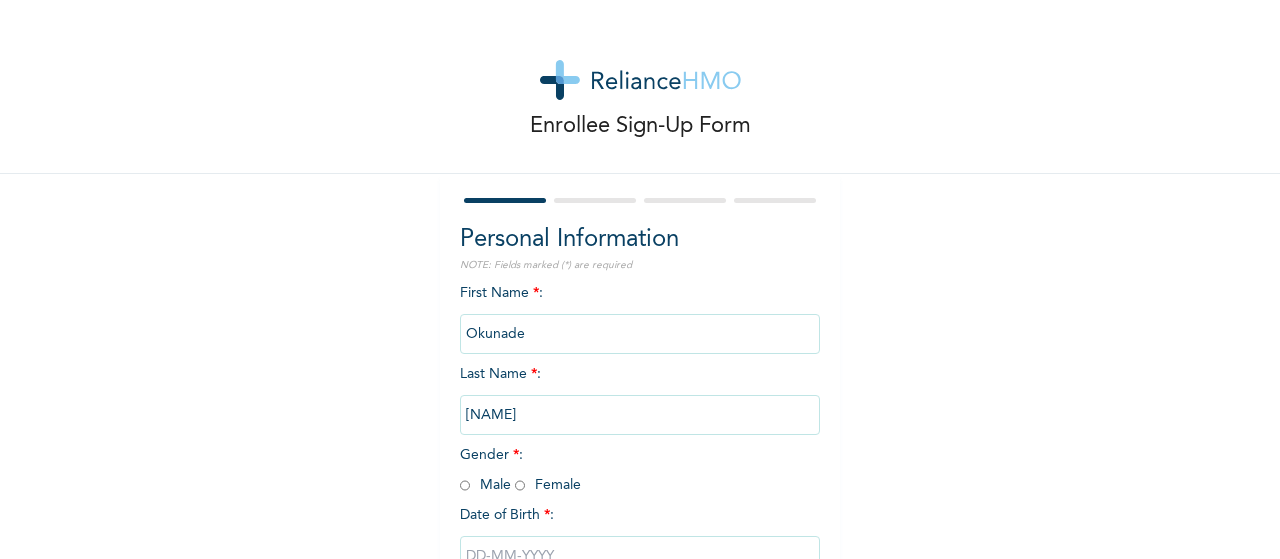 type on "[NAME]" 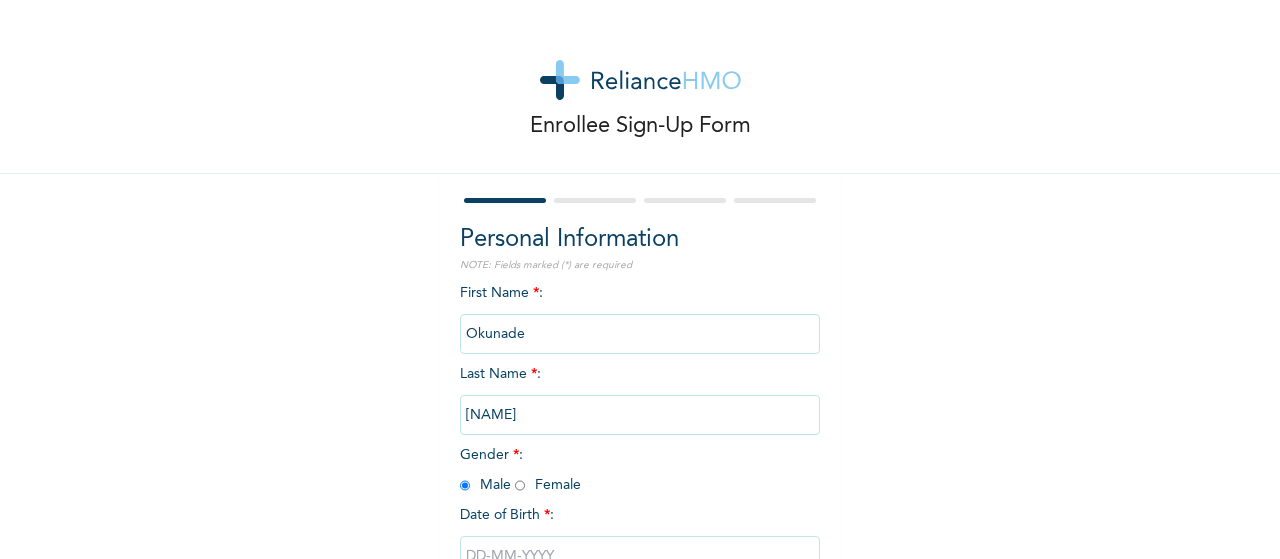 radio on "true" 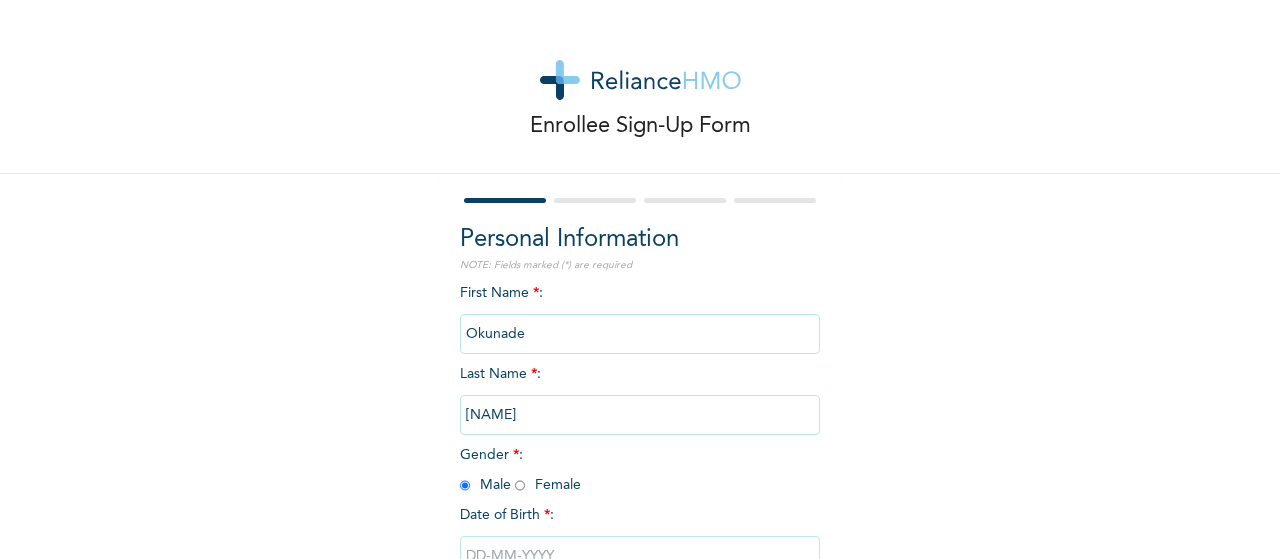 scroll, scrollTop: 130, scrollLeft: 0, axis: vertical 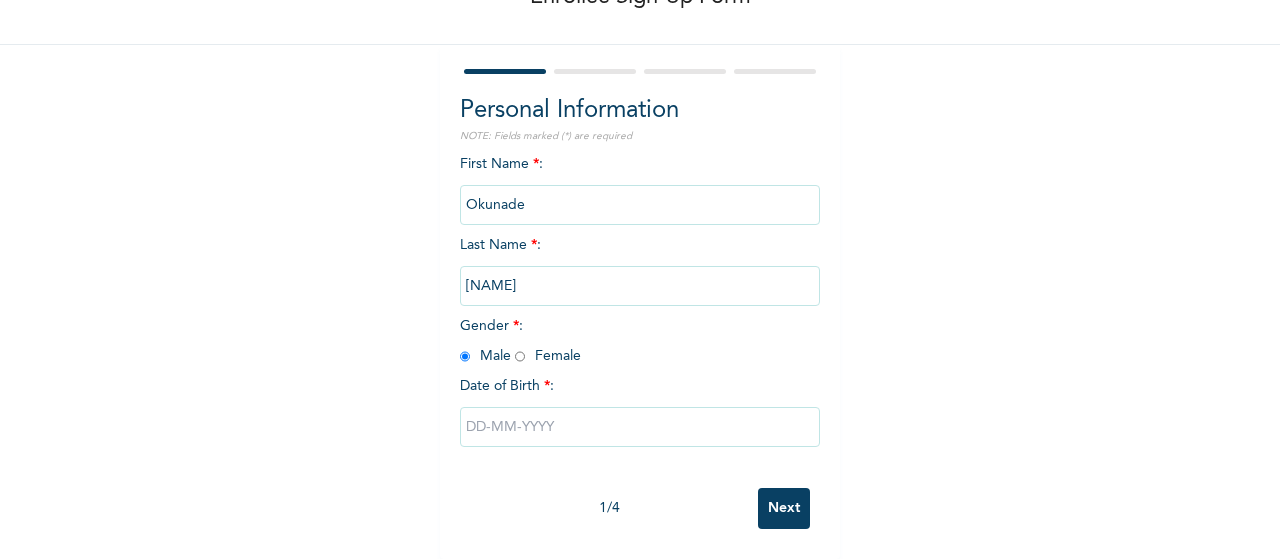 click at bounding box center [640, 427] 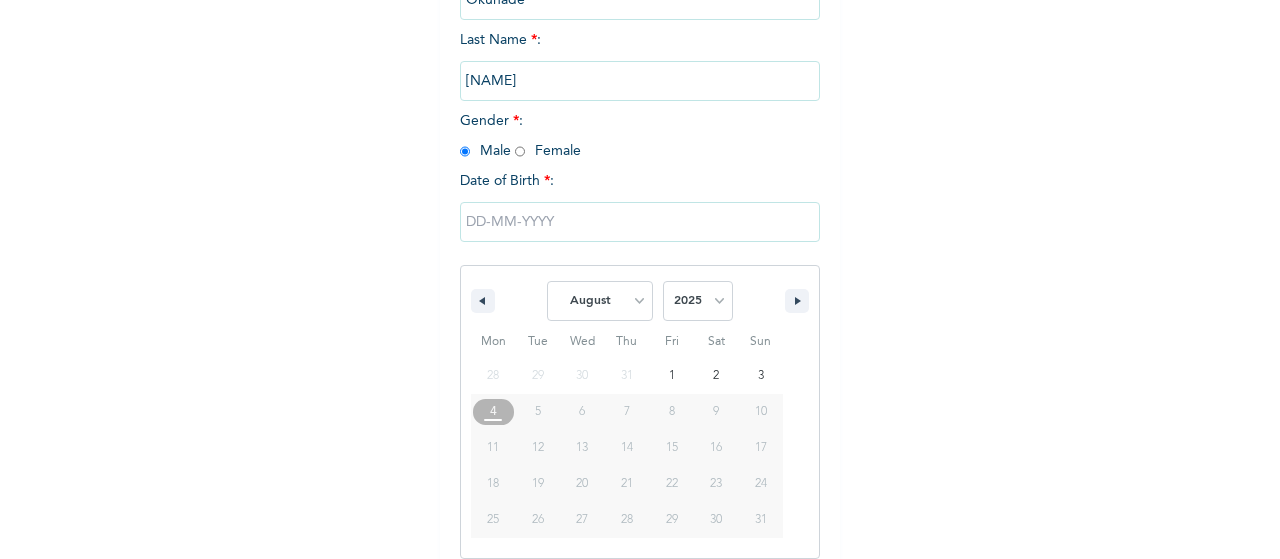 scroll, scrollTop: 335, scrollLeft: 0, axis: vertical 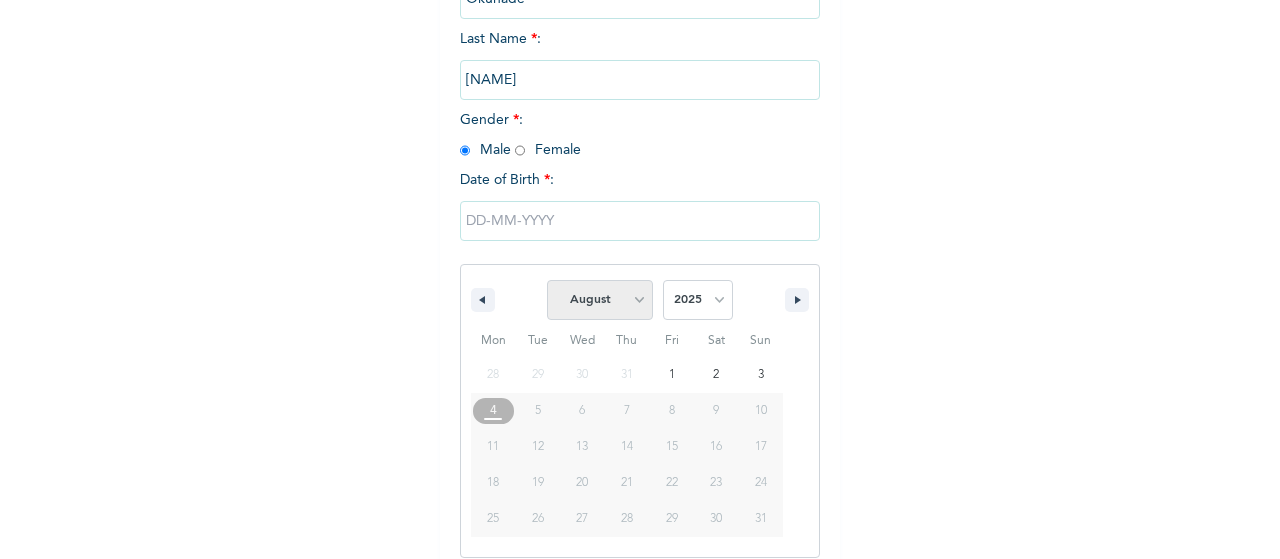 click on "January February March April May June July August September October November December" at bounding box center [600, 300] 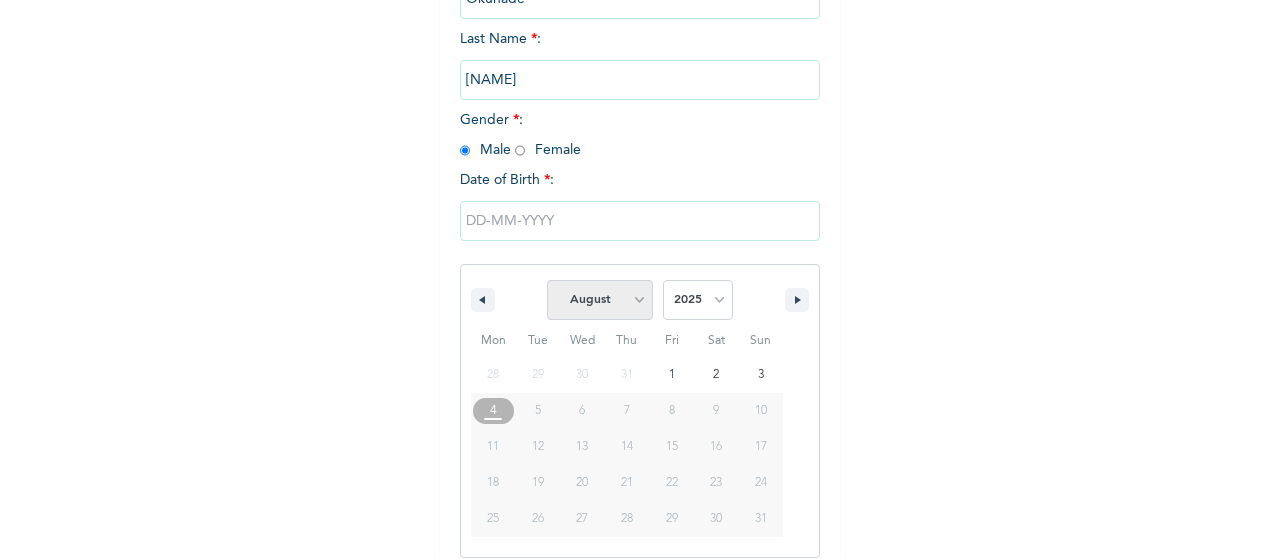 select on "5" 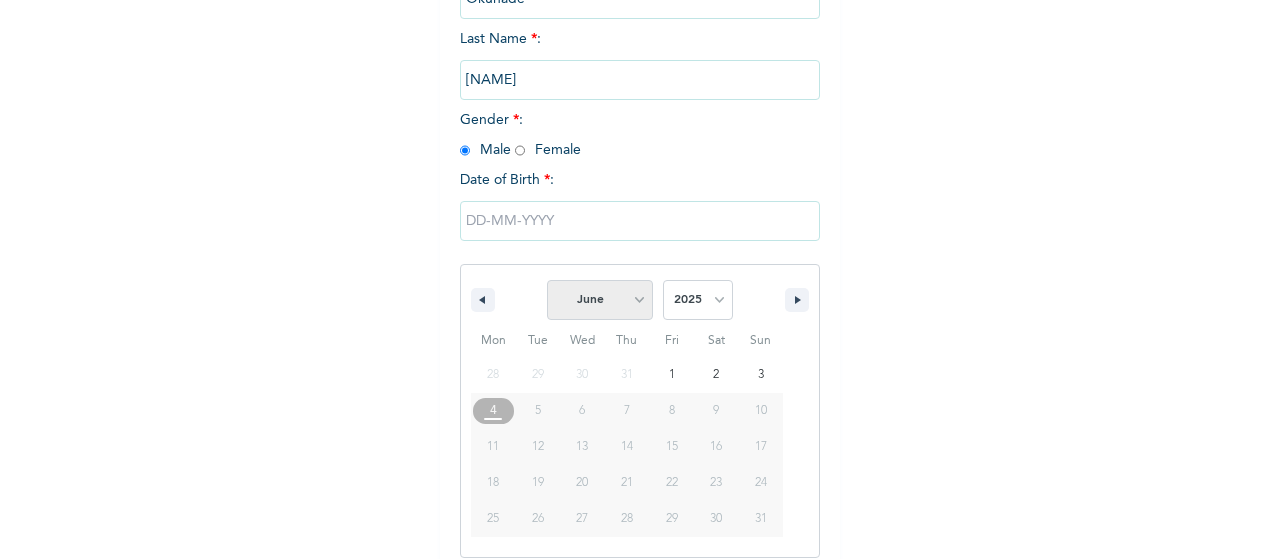 click on "June" at bounding box center [0, 0] 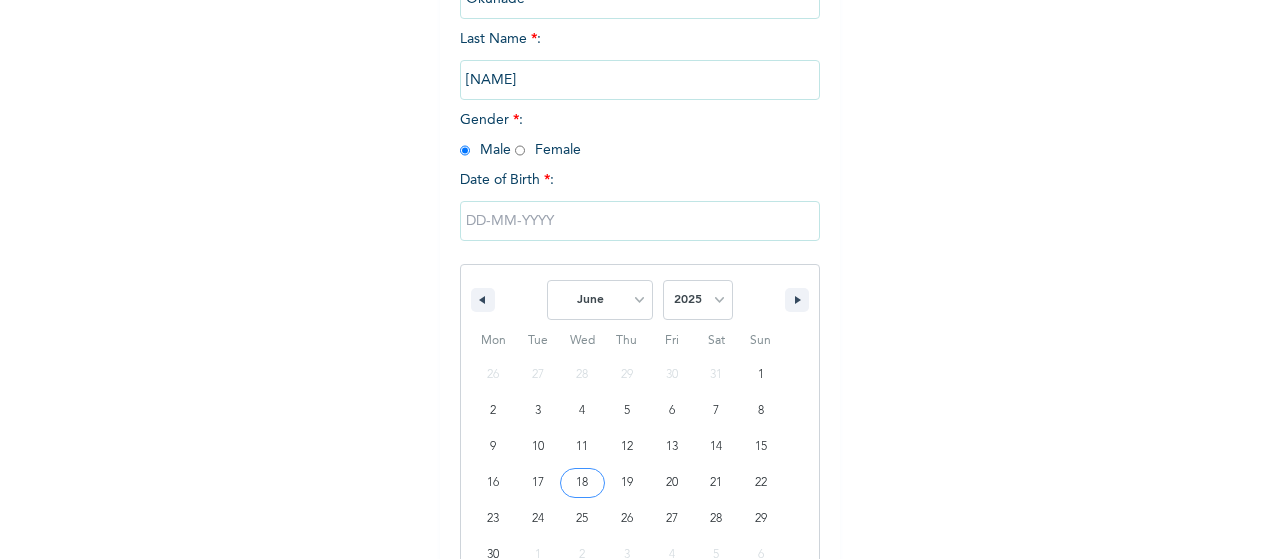 type on "[DATE]" 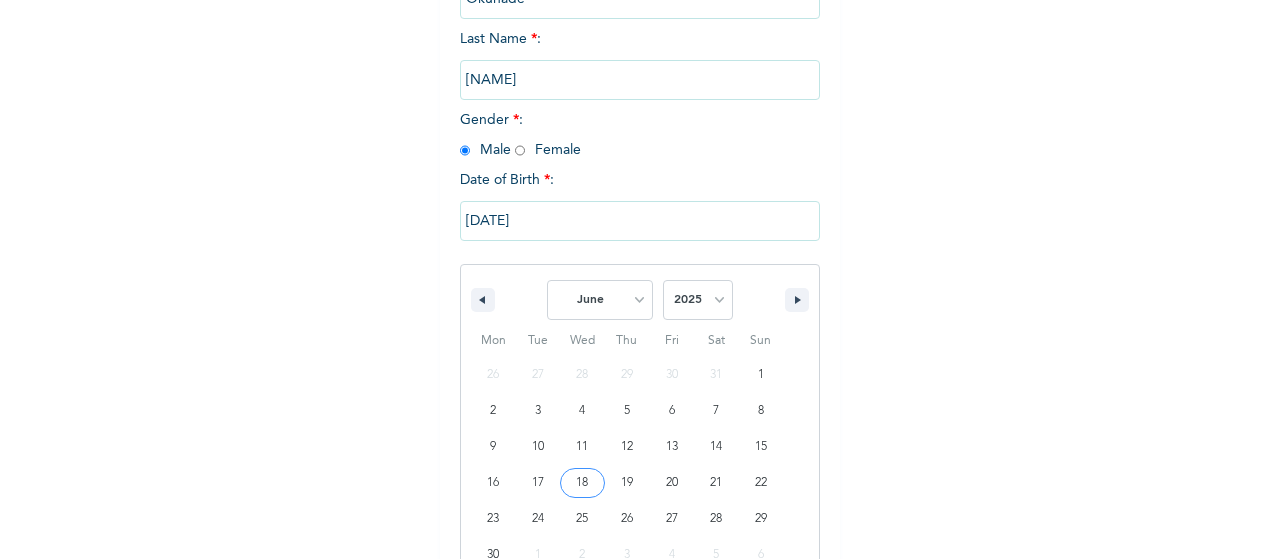 scroll, scrollTop: 130, scrollLeft: 0, axis: vertical 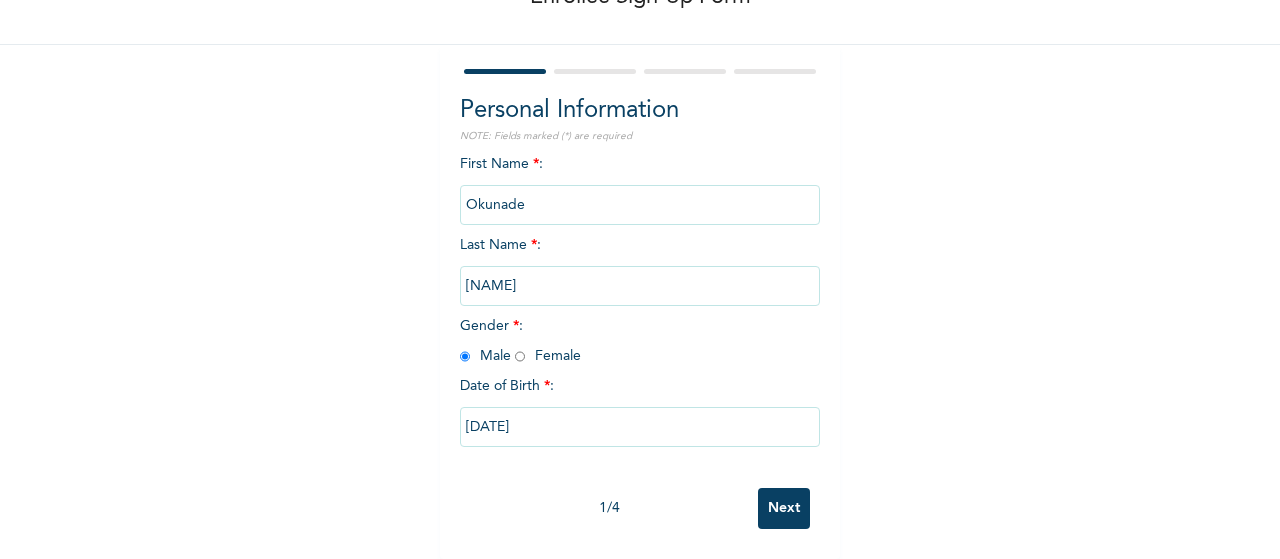 click on "[DATE]" at bounding box center (640, 427) 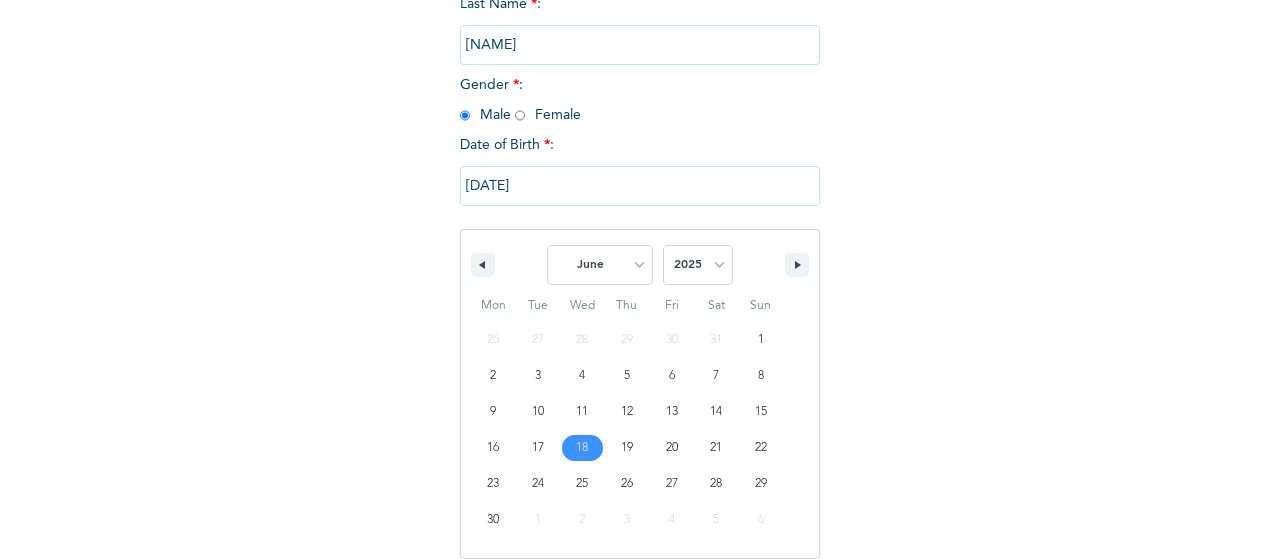 scroll, scrollTop: 371, scrollLeft: 0, axis: vertical 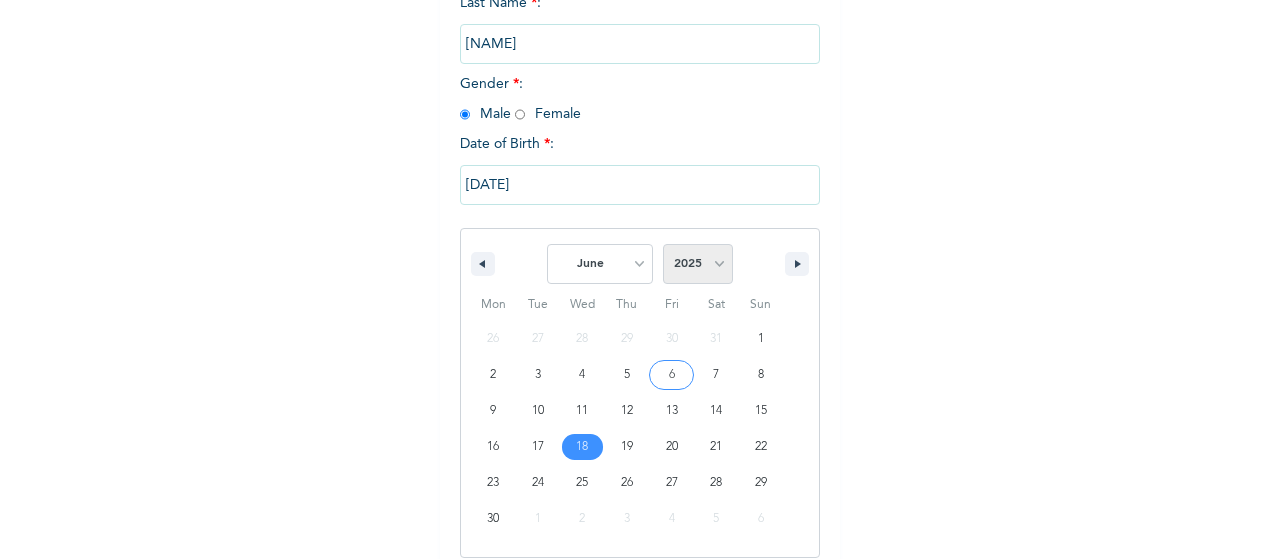 click on "2025 2024 2023 2022 2021 2020 2019 2018 2017 2016 2015 2014 2013 2012 2011 2010 2009 2008 2007 2006 2005 2004 2003 2002 2001 2000 1999 1998 1997 1996 1995 1994 1993 1992 1991 1990 1989 1988 1987 1986 1985 1984 1983 1982 1981 1980 1979 1978 1977 1976 1975 1974 1973 1972 1971 1970 1969 1968 1967 1966 1965 1964 1963 1962 1961 1960 1959 1958 1957 1956 1955 1954 1953 1952 1951 1950 1949 1948 1947 1946 1945 1944 1943 1942 1941 1940 1939 1938 1937 1936 1935 1934 1933 1932 1931 1930 1929 1928 1927 1926 1925 1924 1923 1922 1921 1920 1919 1918 1917 1916 1915 1914 1913 1912 1911 1910 1909 1908 1907 1906 1905" at bounding box center [698, 264] 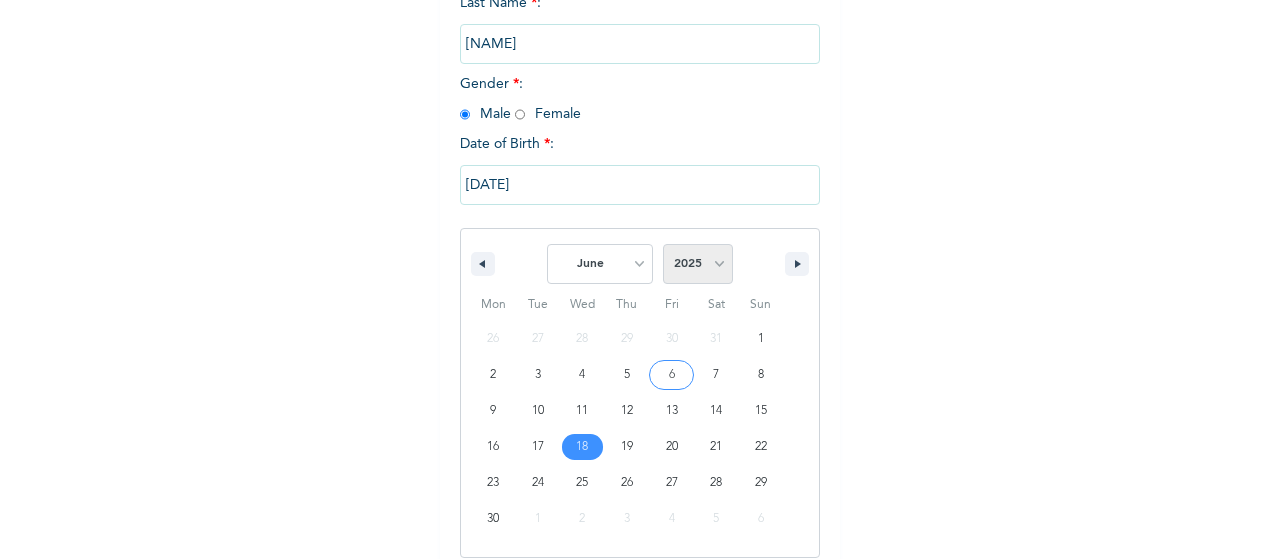 select on "2020" 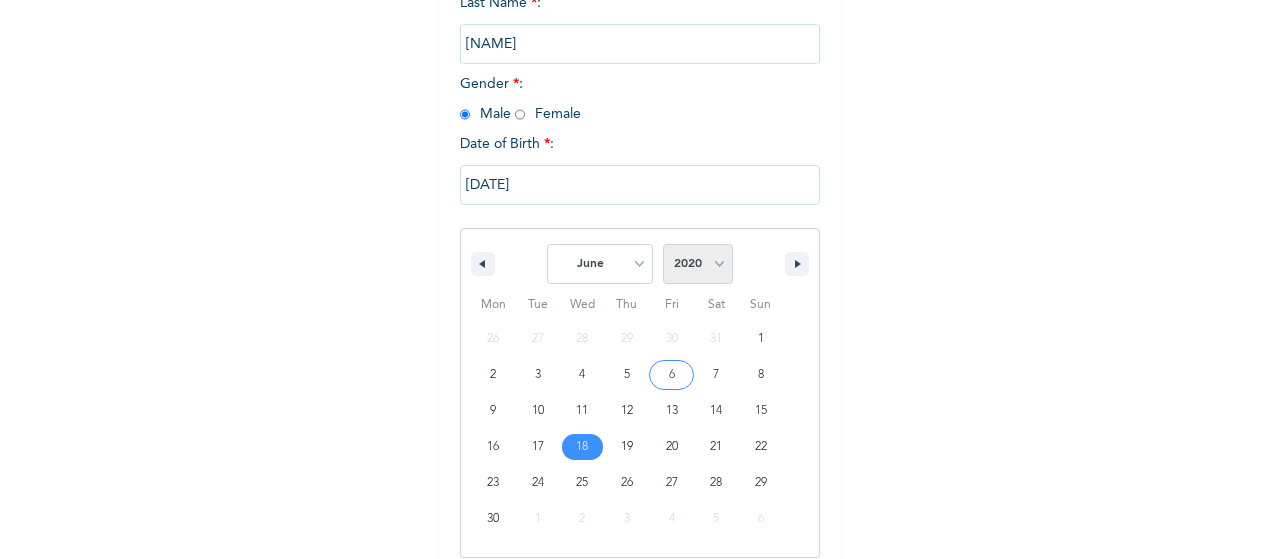 click on "2020" at bounding box center (0, 0) 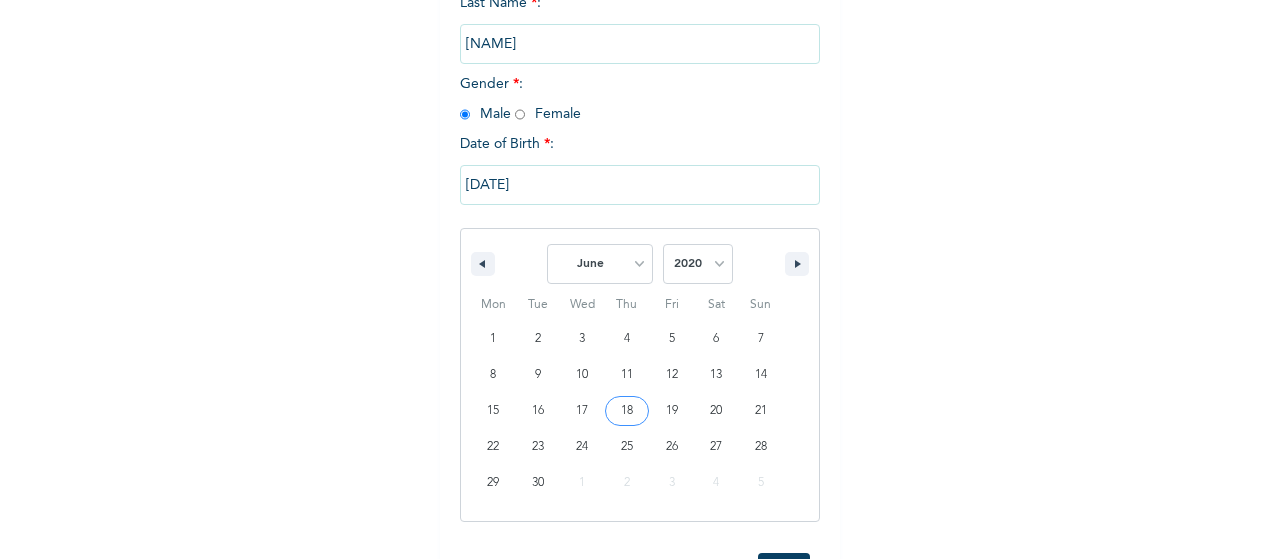 type on "[DATE]" 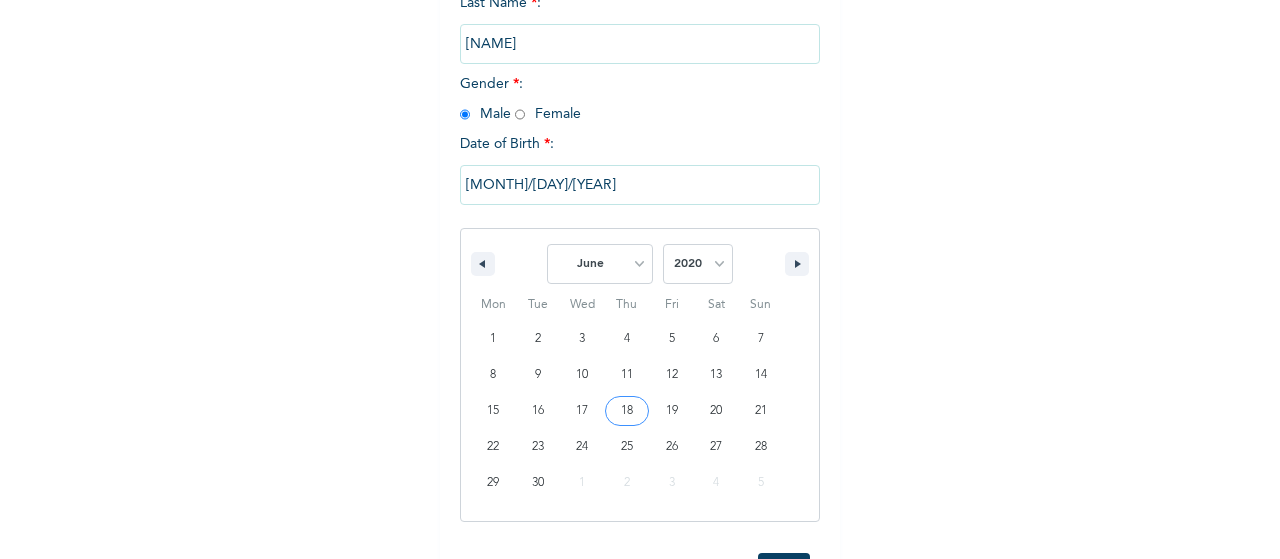 scroll, scrollTop: 130, scrollLeft: 0, axis: vertical 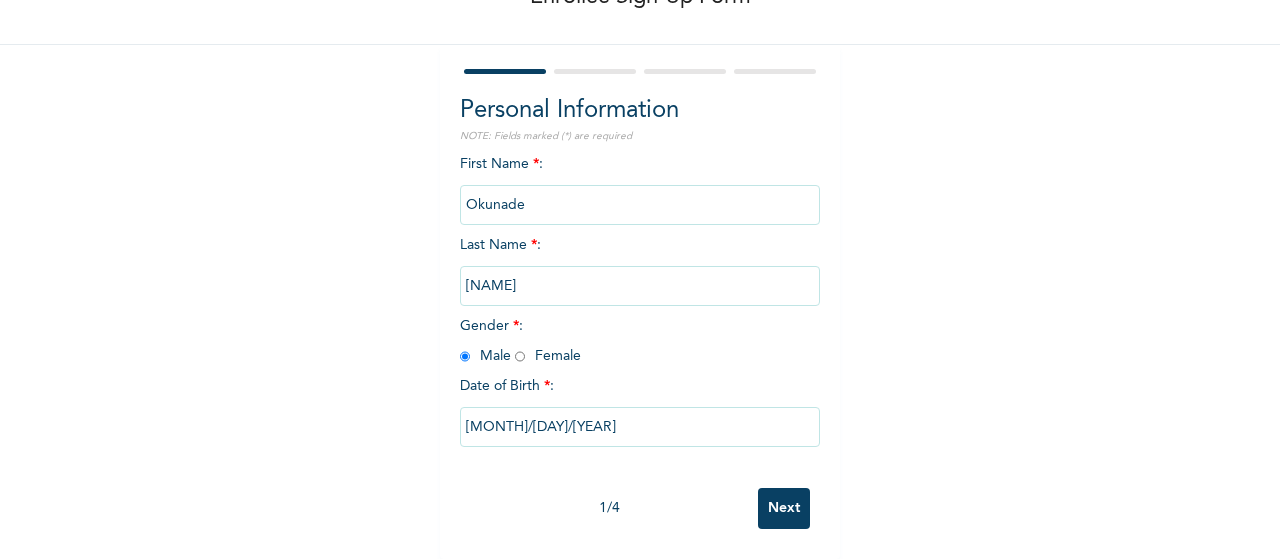 click on "Next" at bounding box center [784, 508] 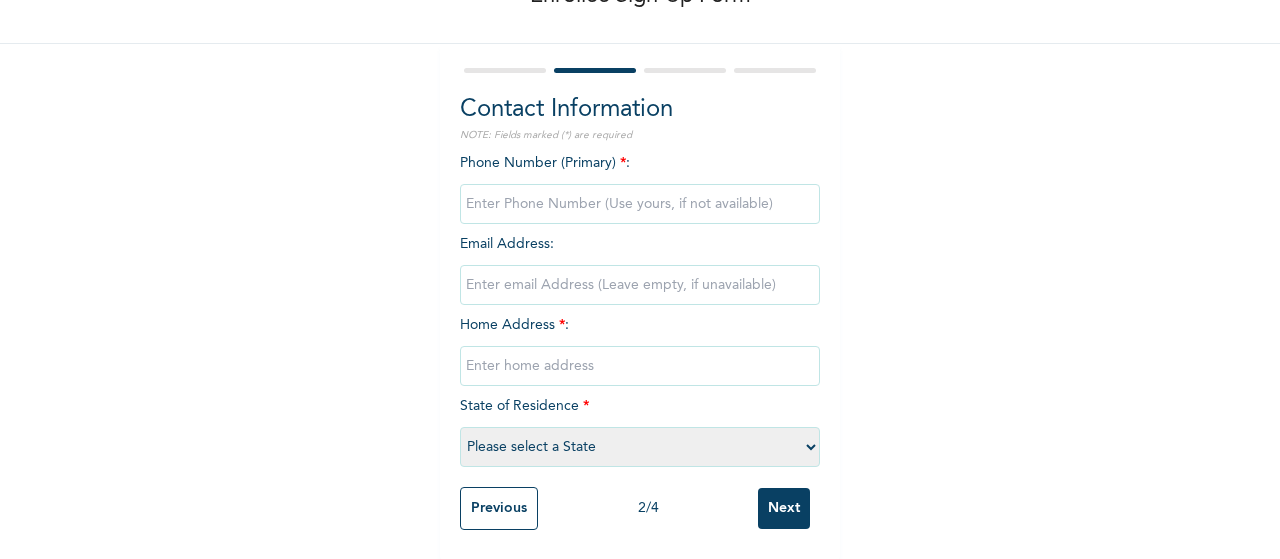 click at bounding box center (640, 204) 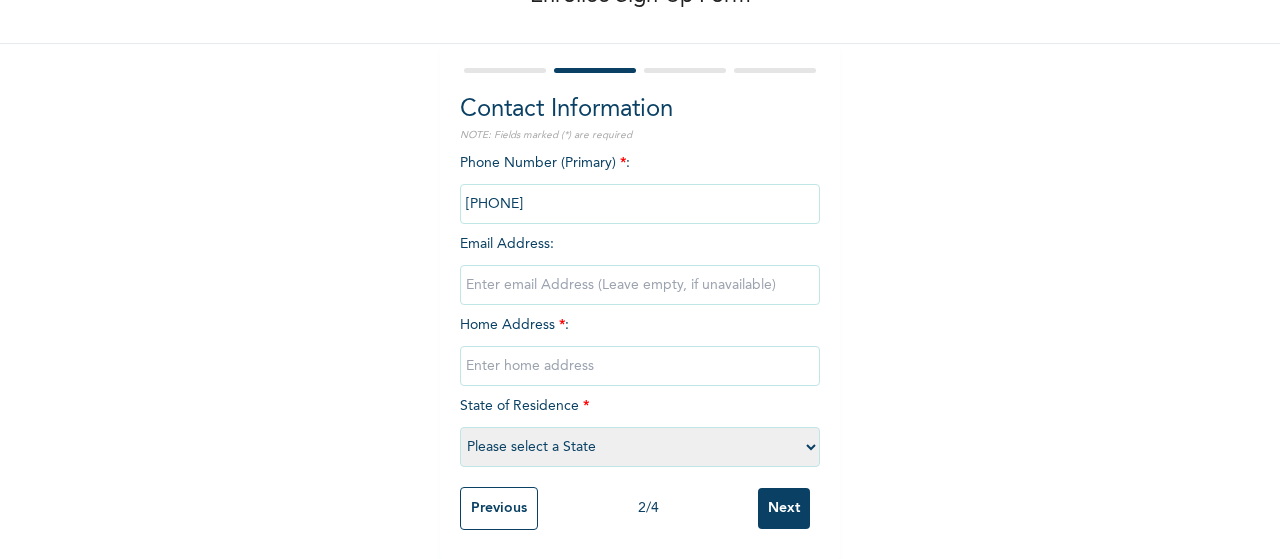 type on "[PHONE]" 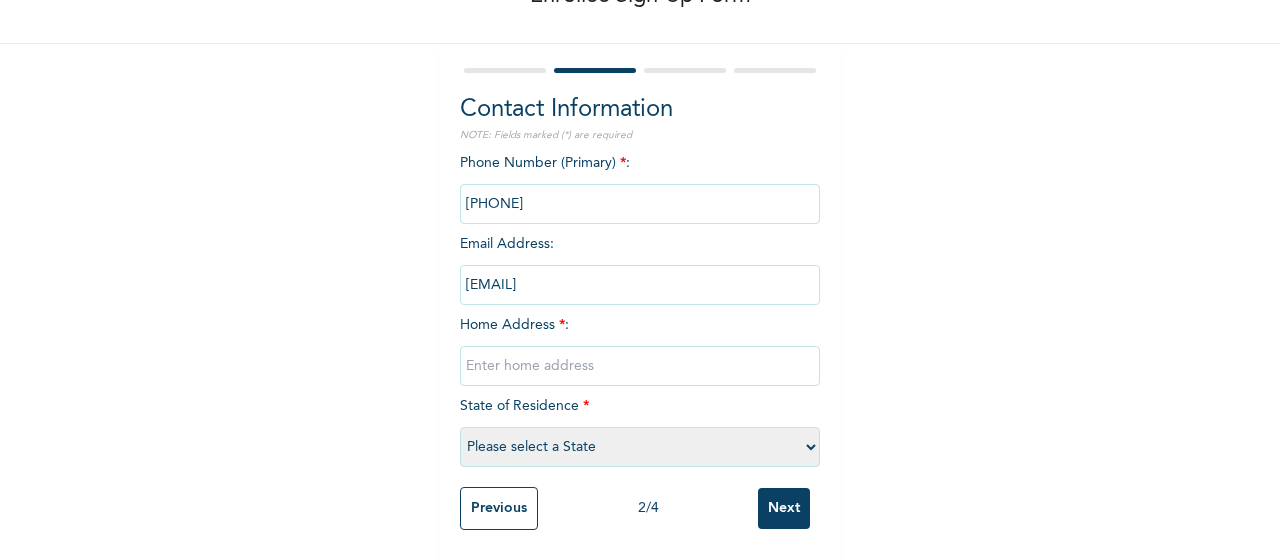 type on "[EMAIL]" 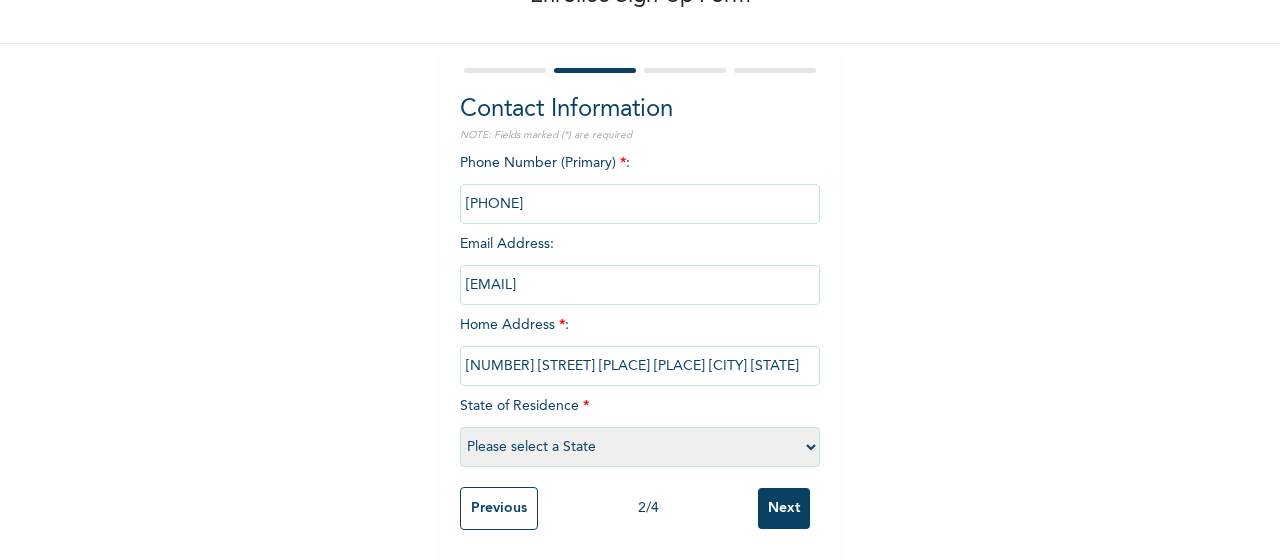 type on "[NUMBER] [STREET] [AREA] [AREA] [AREA]" 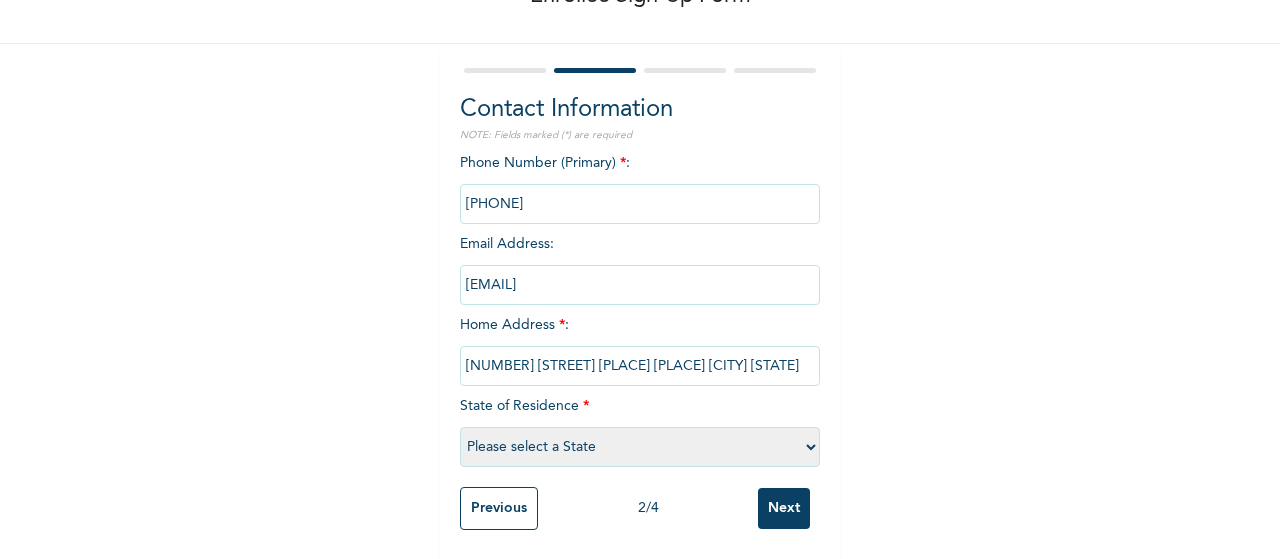 click on "Please select a State Abia Abuja (FCT) Adamawa Akwa Ibom Anambra Bauchi Bayelsa Benue Borno Cross River Delta Ebonyi Edo Ekiti Enugu Gombe Imo Jigawa Kaduna Kano Katsina Kebbi Kogi Kwara Lagos Nasarawa Niger Ogun Ondo Osun Oyo Plateau Rivers Sokoto Taraba Yobe Zamfara" at bounding box center (640, 447) 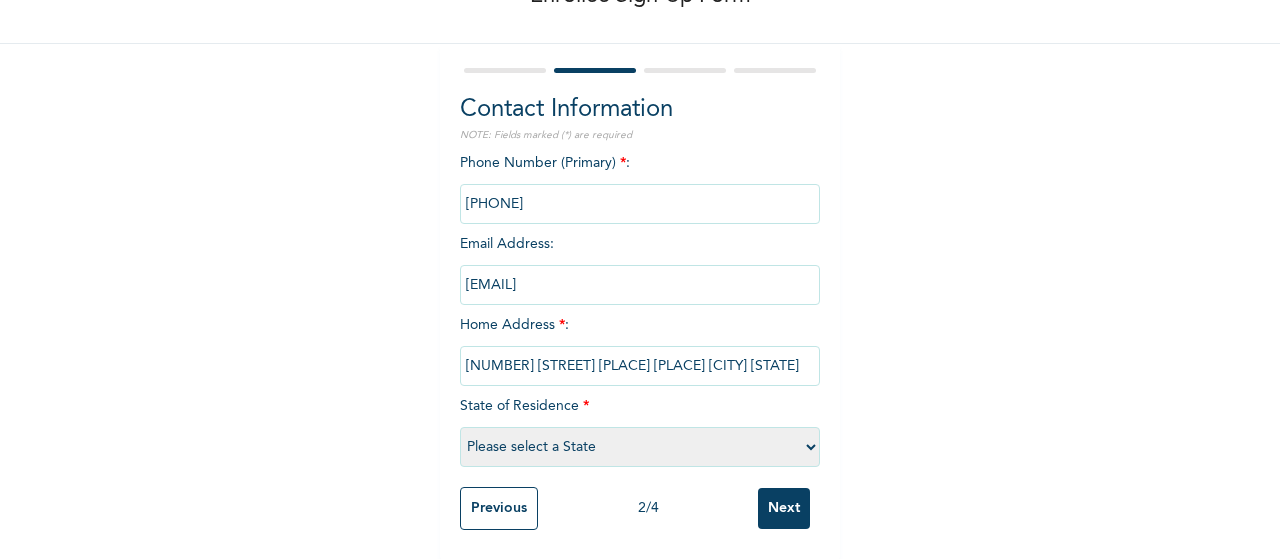 select on "25" 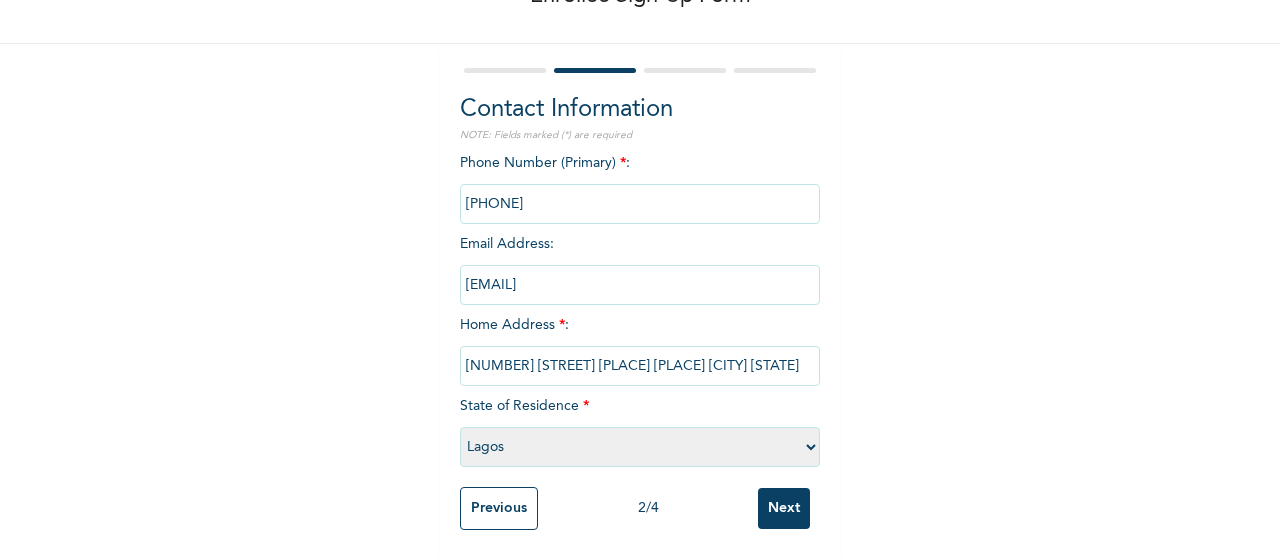 click on "Lagos" at bounding box center (0, 0) 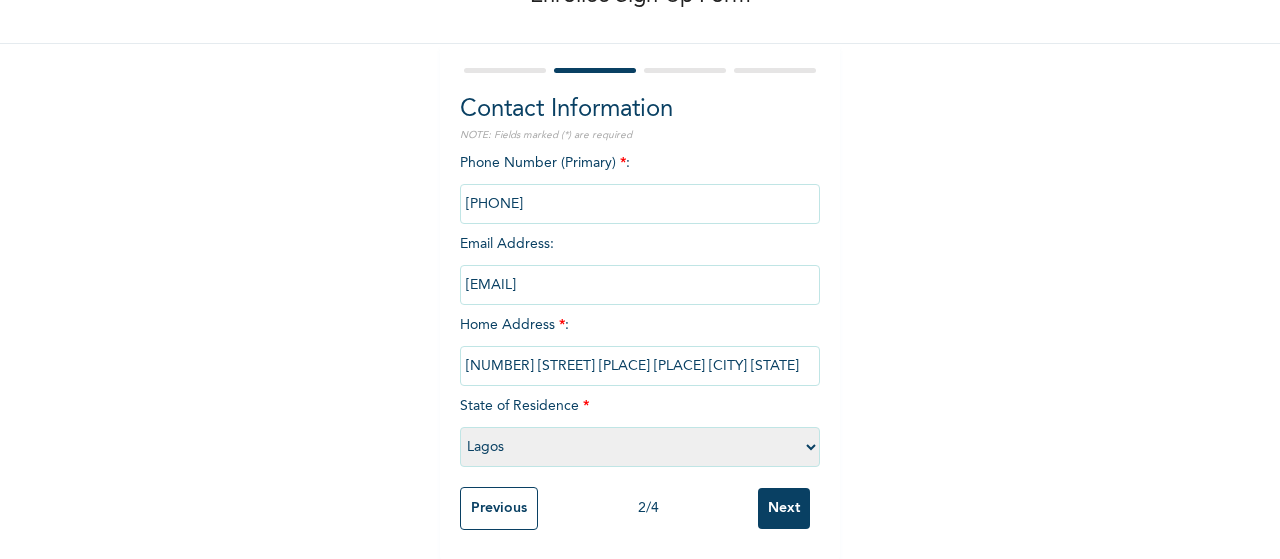 click on "Next" at bounding box center (784, 508) 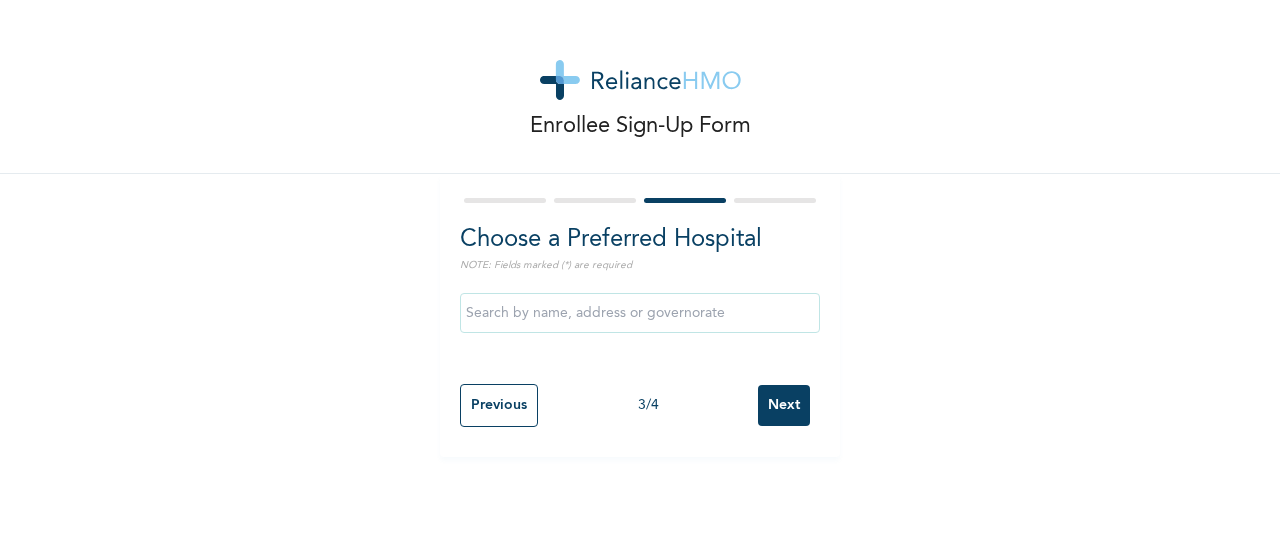 scroll, scrollTop: 0, scrollLeft: 0, axis: both 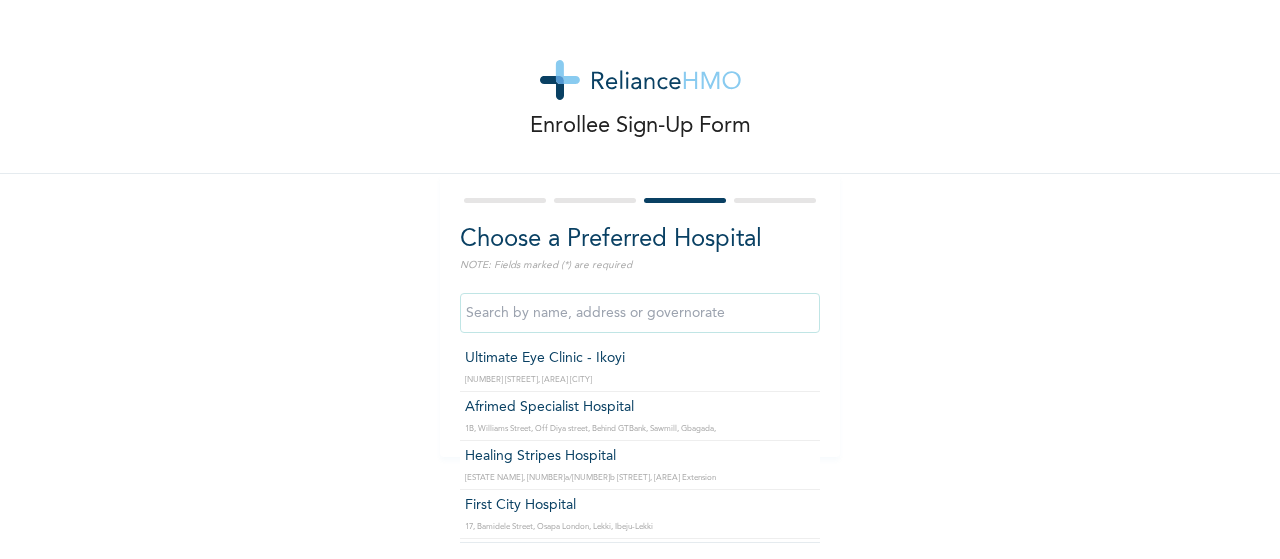 click at bounding box center [640, 313] 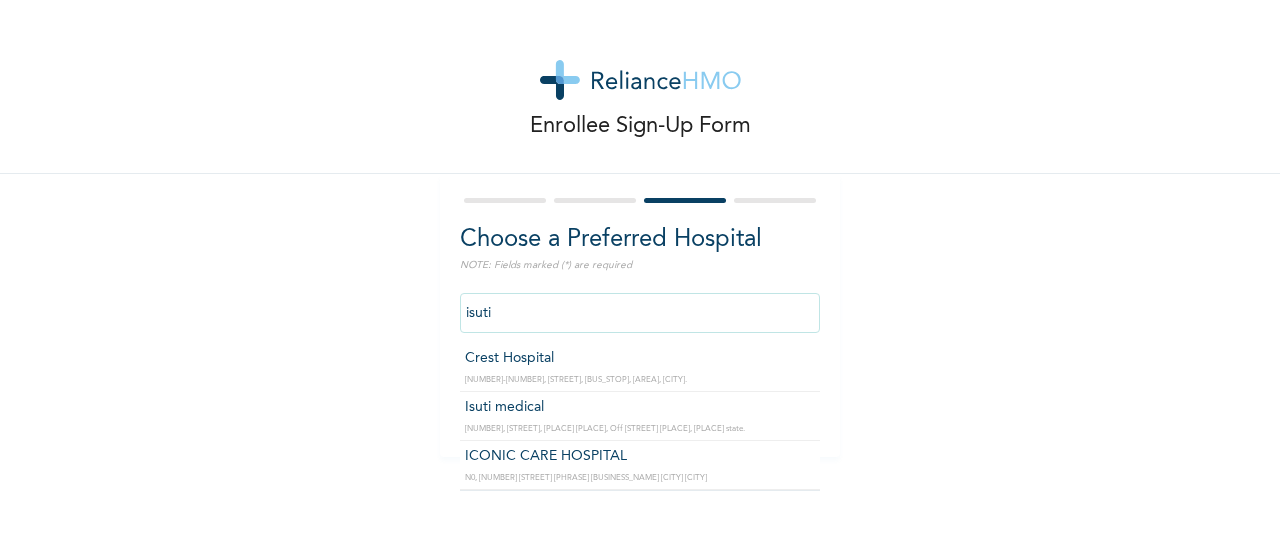 type on "Isuti medical" 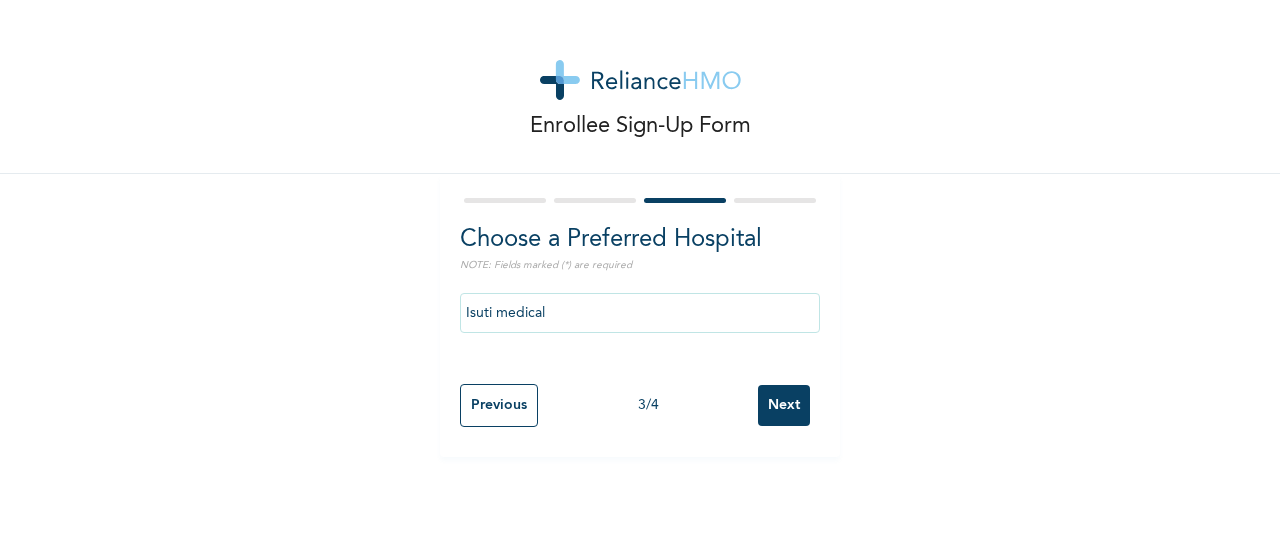 click on "Next" at bounding box center (784, 405) 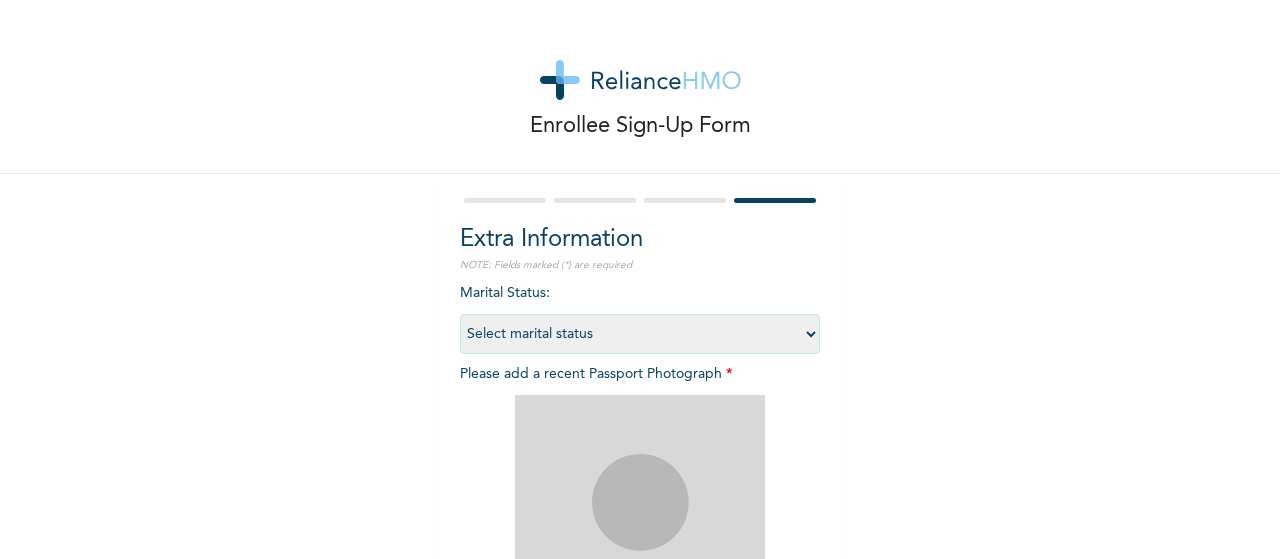click on "Select marital status Single Married Divorced Widow/Widower" at bounding box center (640, 334) 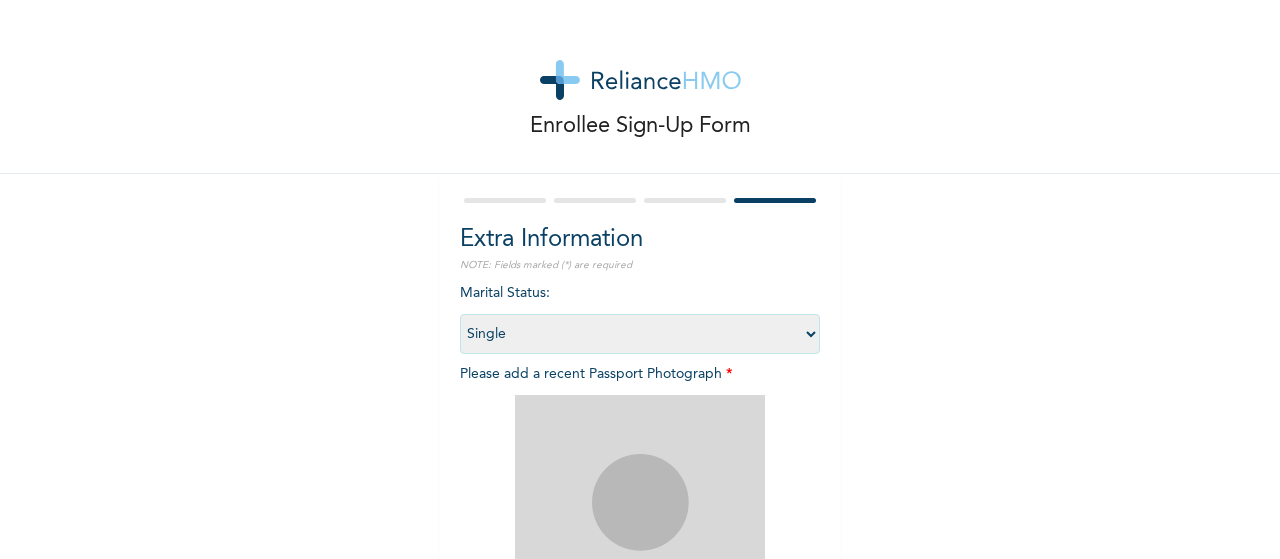 click on "Single" at bounding box center (0, 0) 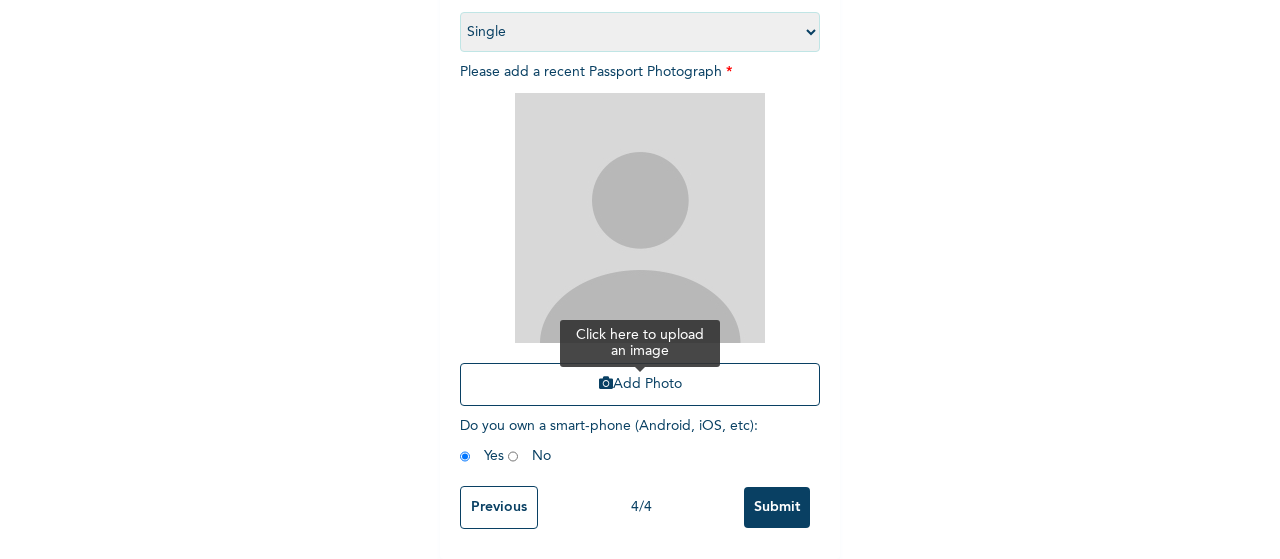 click on "Add Photo" at bounding box center (640, 384) 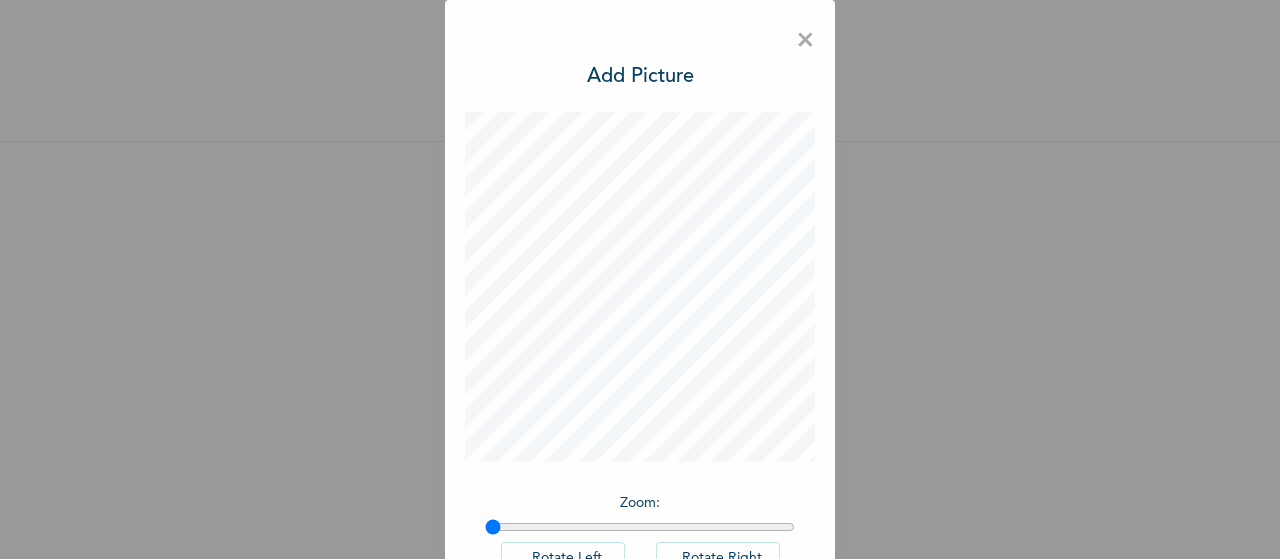 scroll, scrollTop: 146, scrollLeft: 0, axis: vertical 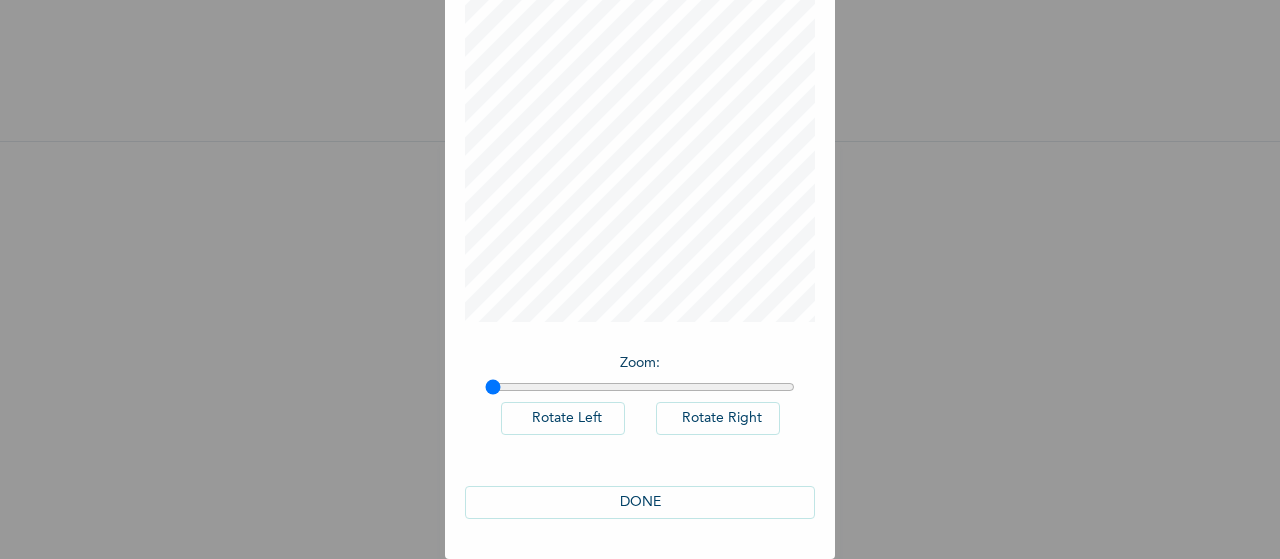 click on "DONE" at bounding box center (640, 502) 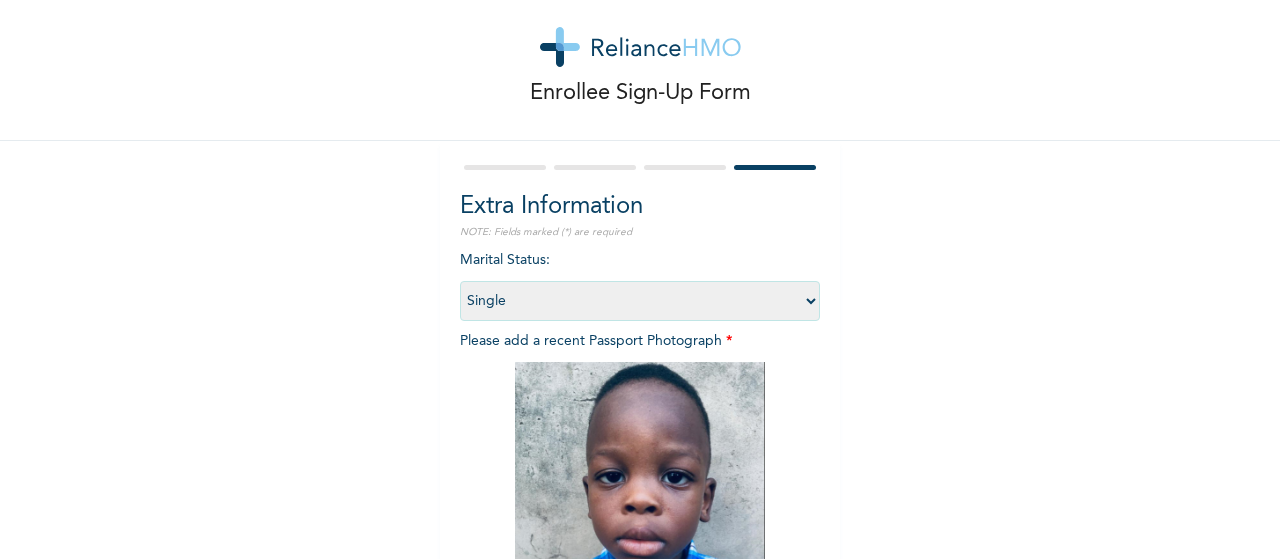 scroll, scrollTop: 303, scrollLeft: 0, axis: vertical 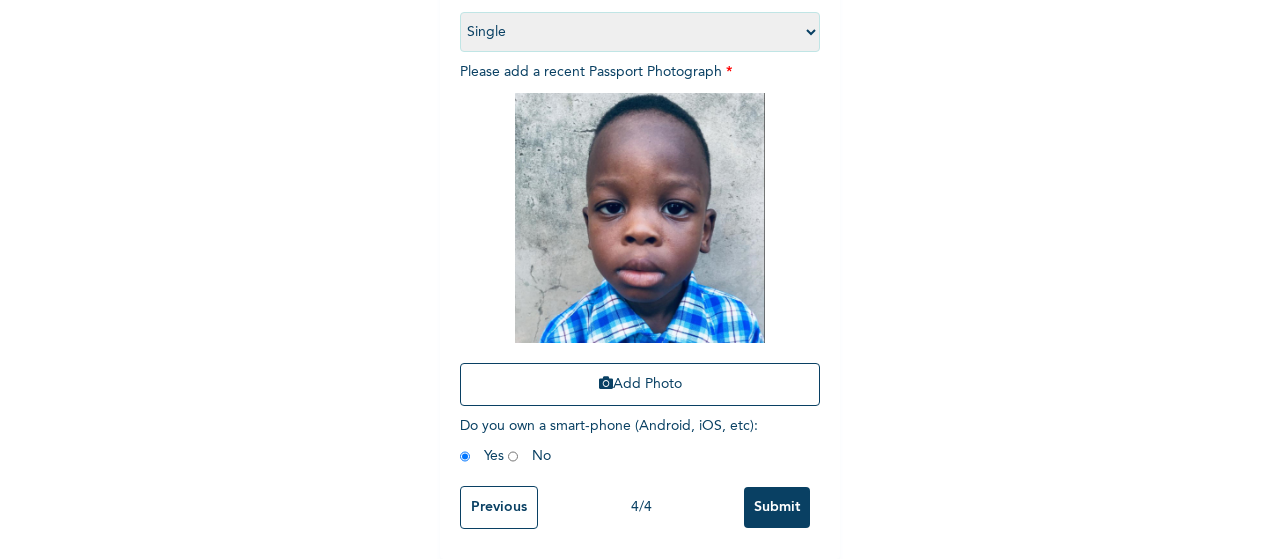 click on "Submit" at bounding box center [777, 507] 